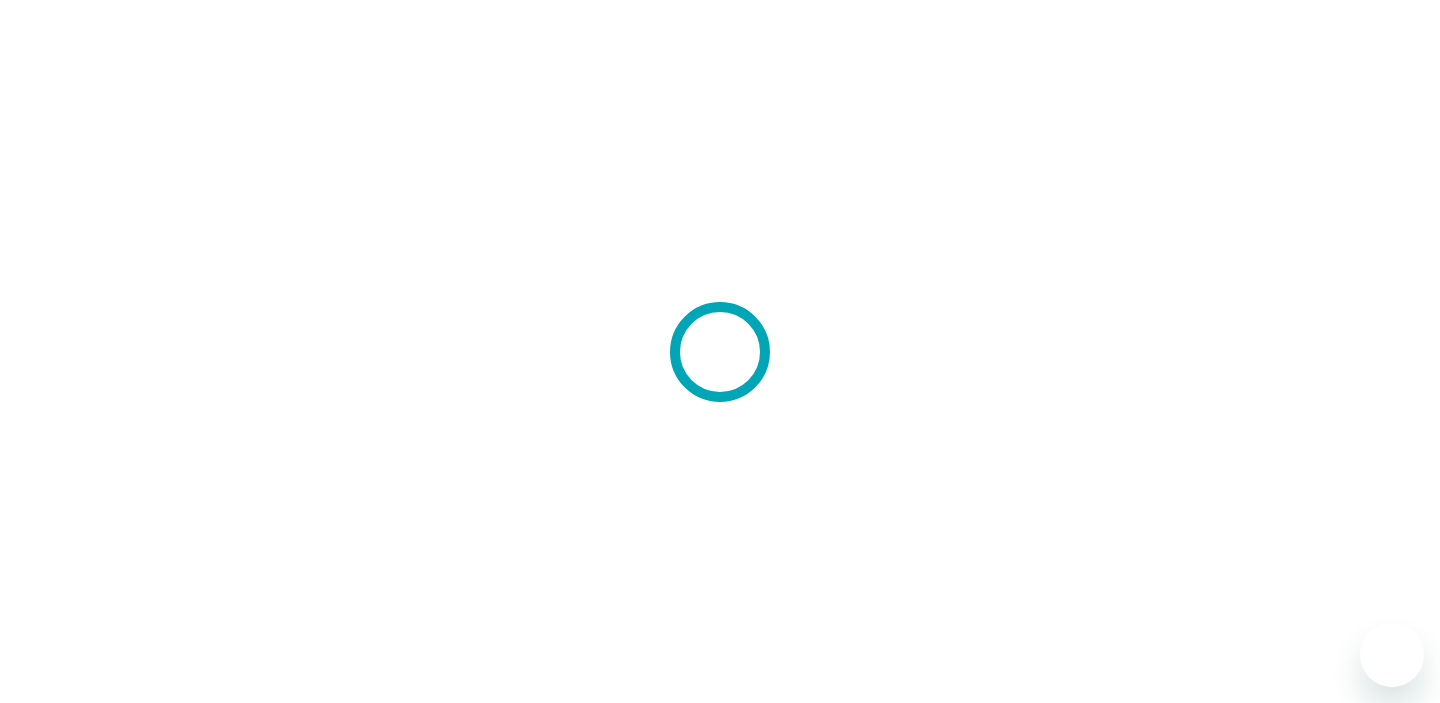scroll, scrollTop: 0, scrollLeft: 0, axis: both 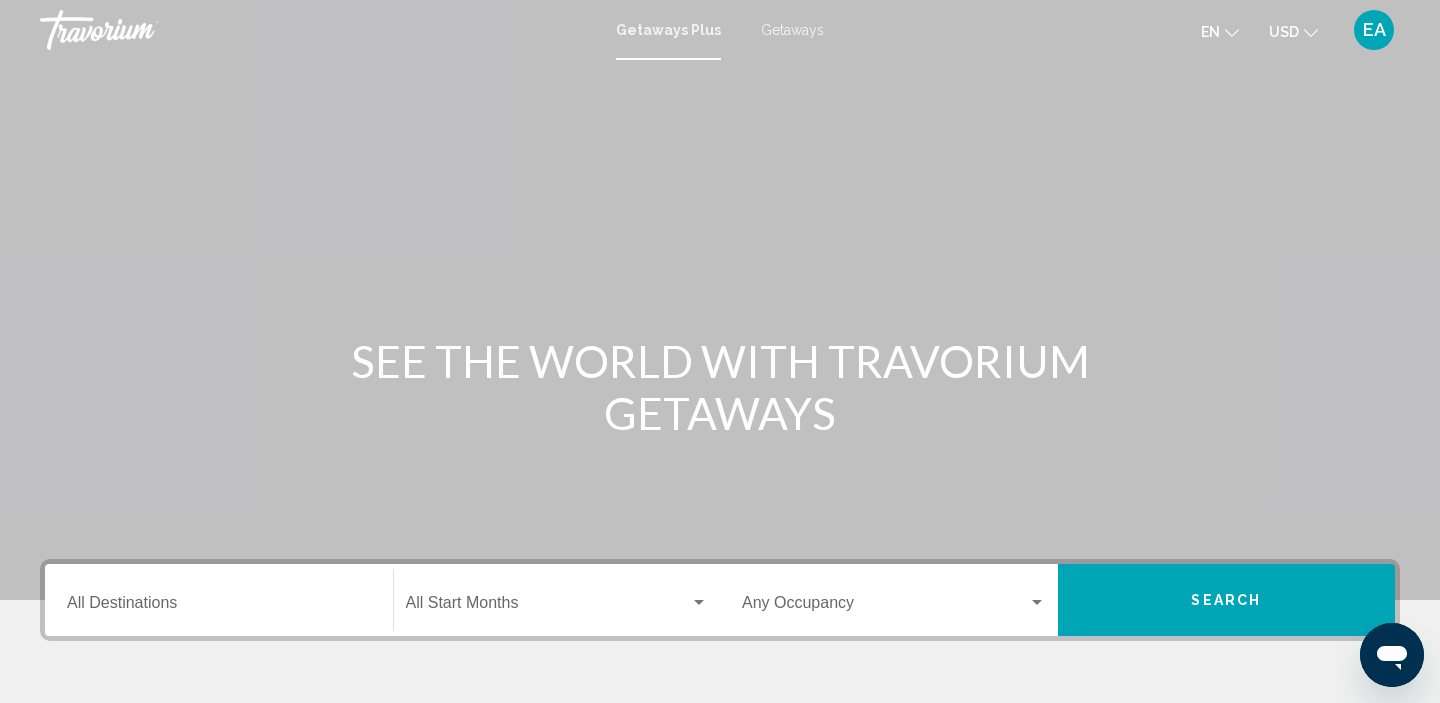 click on "Getaways" at bounding box center [792, 30] 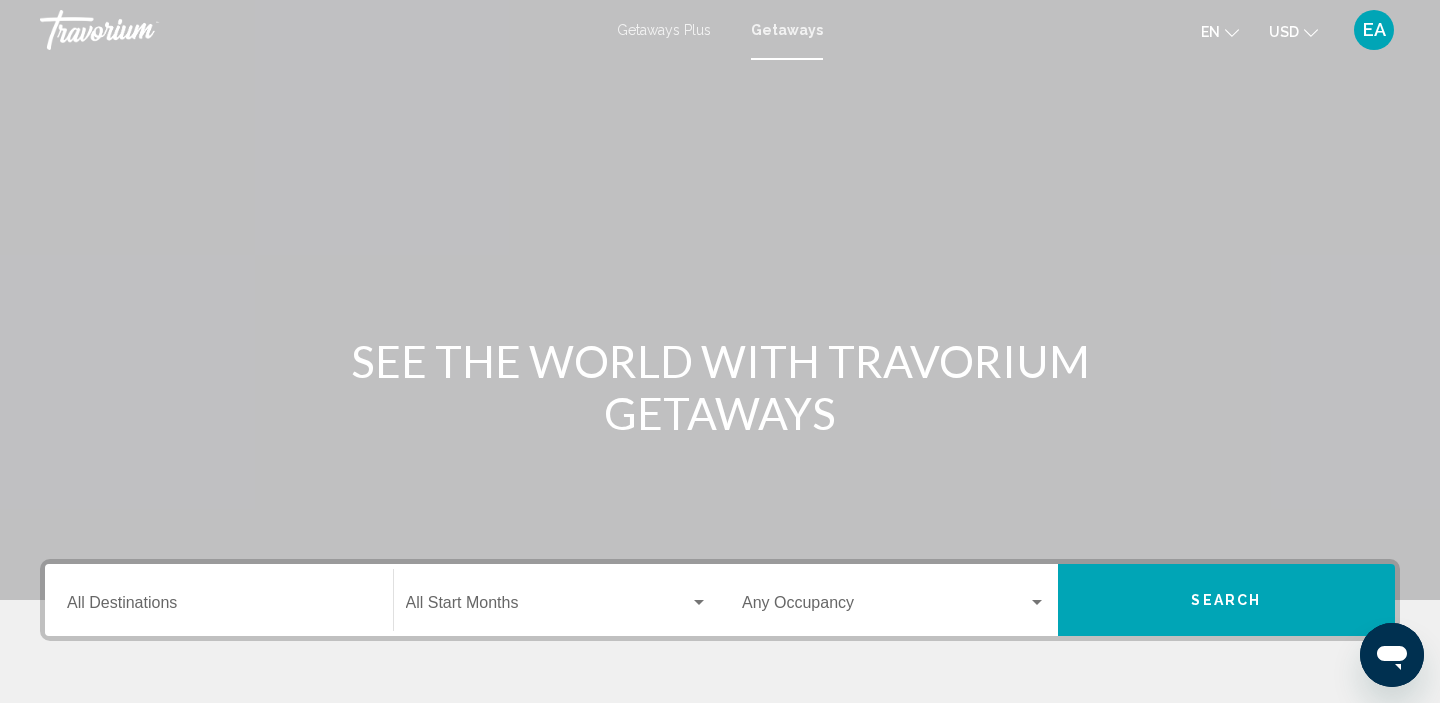 click on "Destination All Destinations" at bounding box center [219, 607] 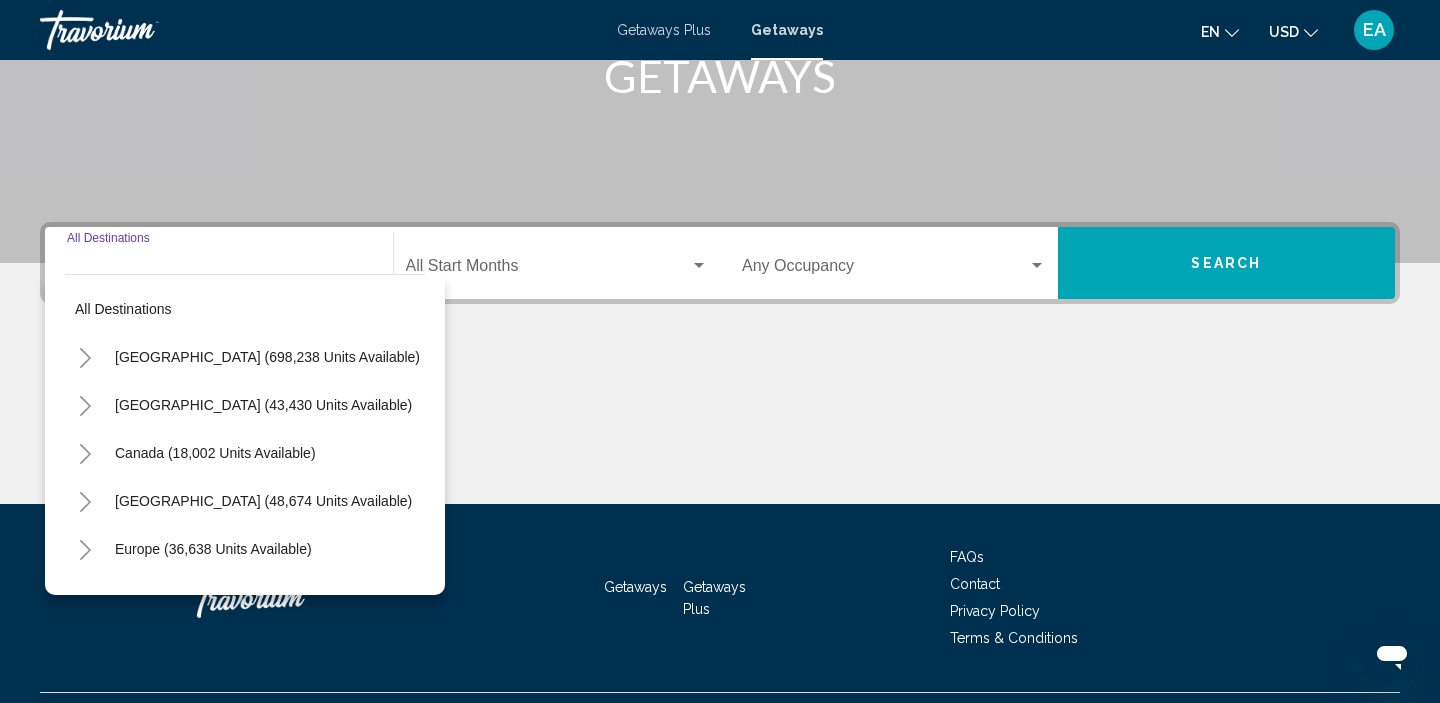 scroll, scrollTop: 383, scrollLeft: 0, axis: vertical 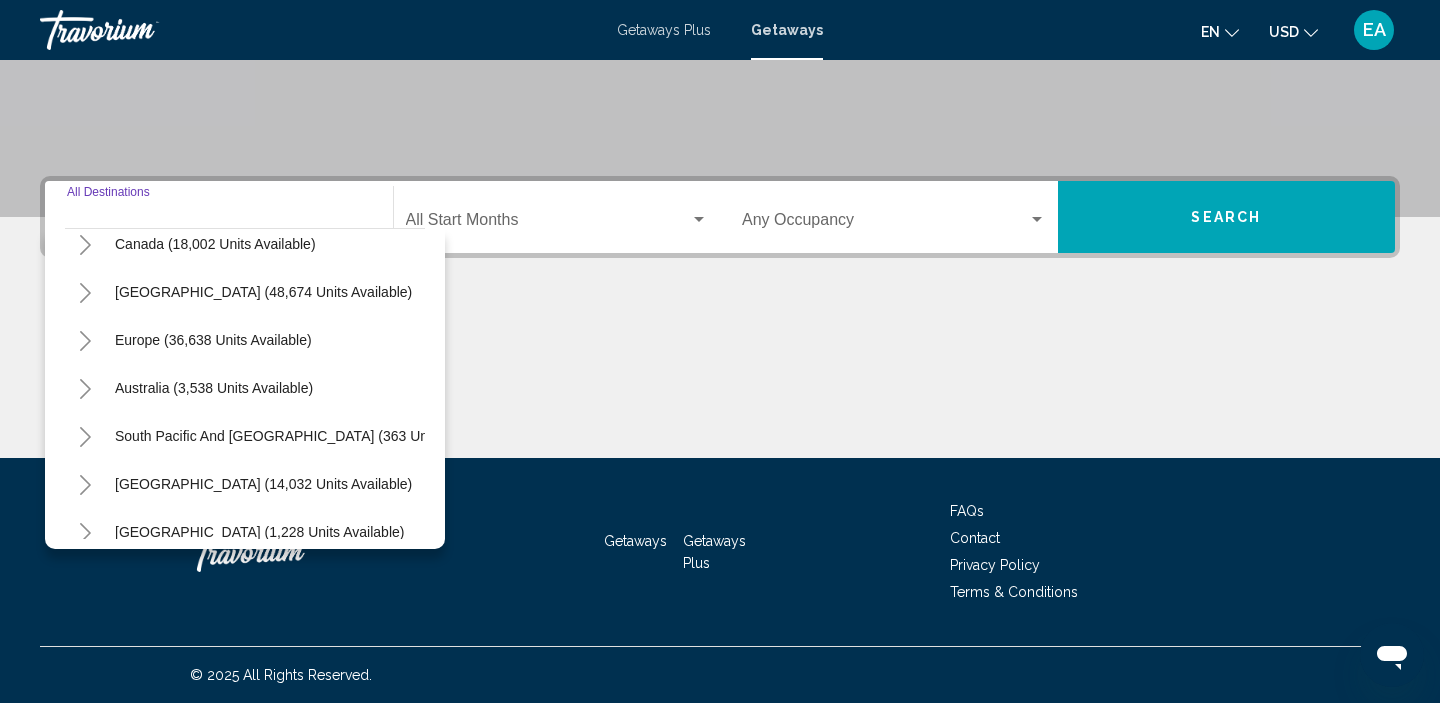 click 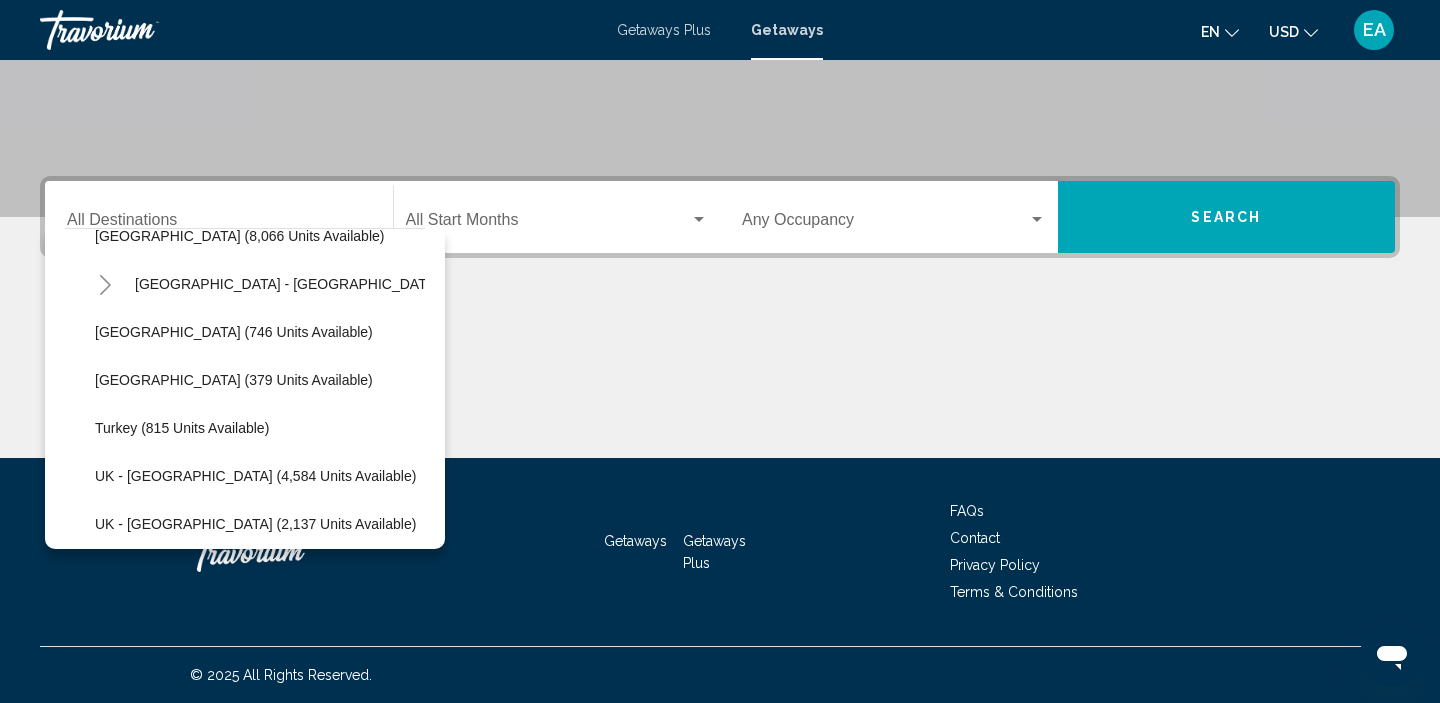 scroll, scrollTop: 1000, scrollLeft: 0, axis: vertical 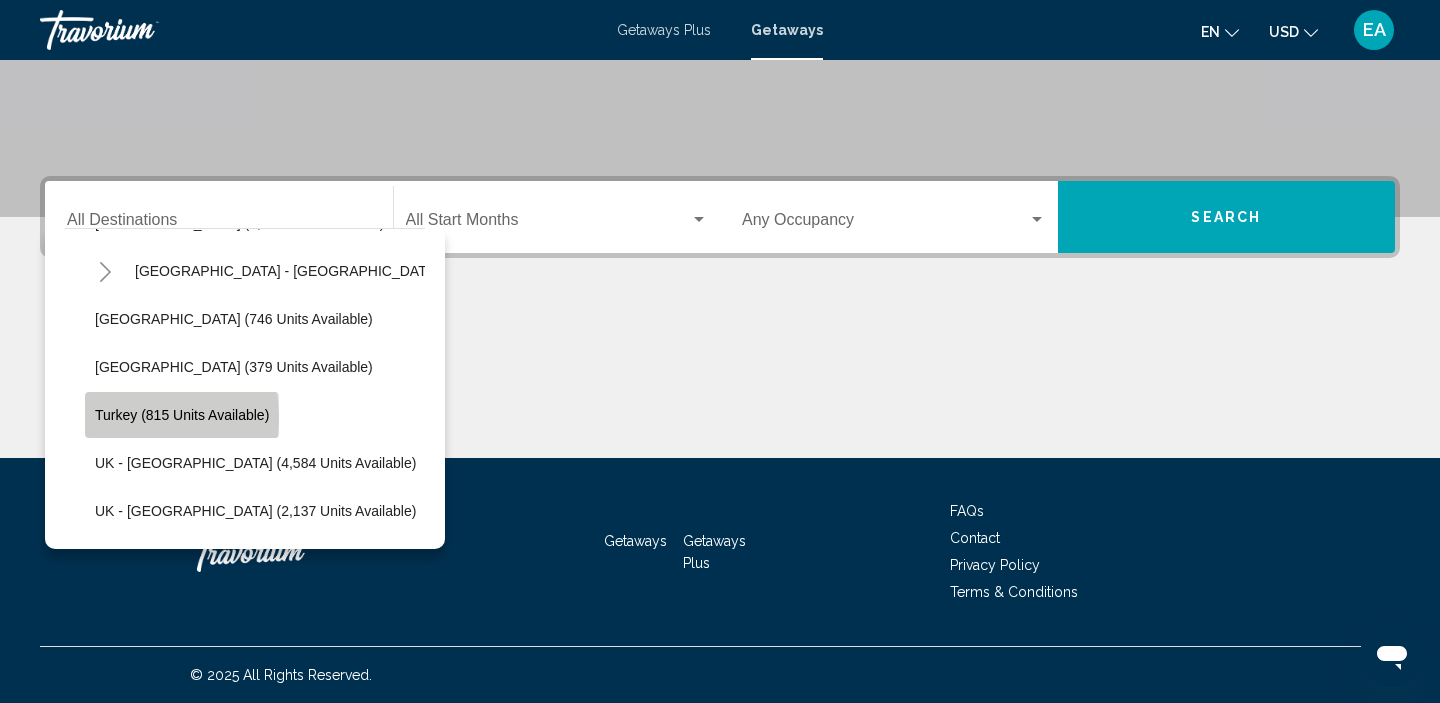 click on "Turkey (815 units available)" 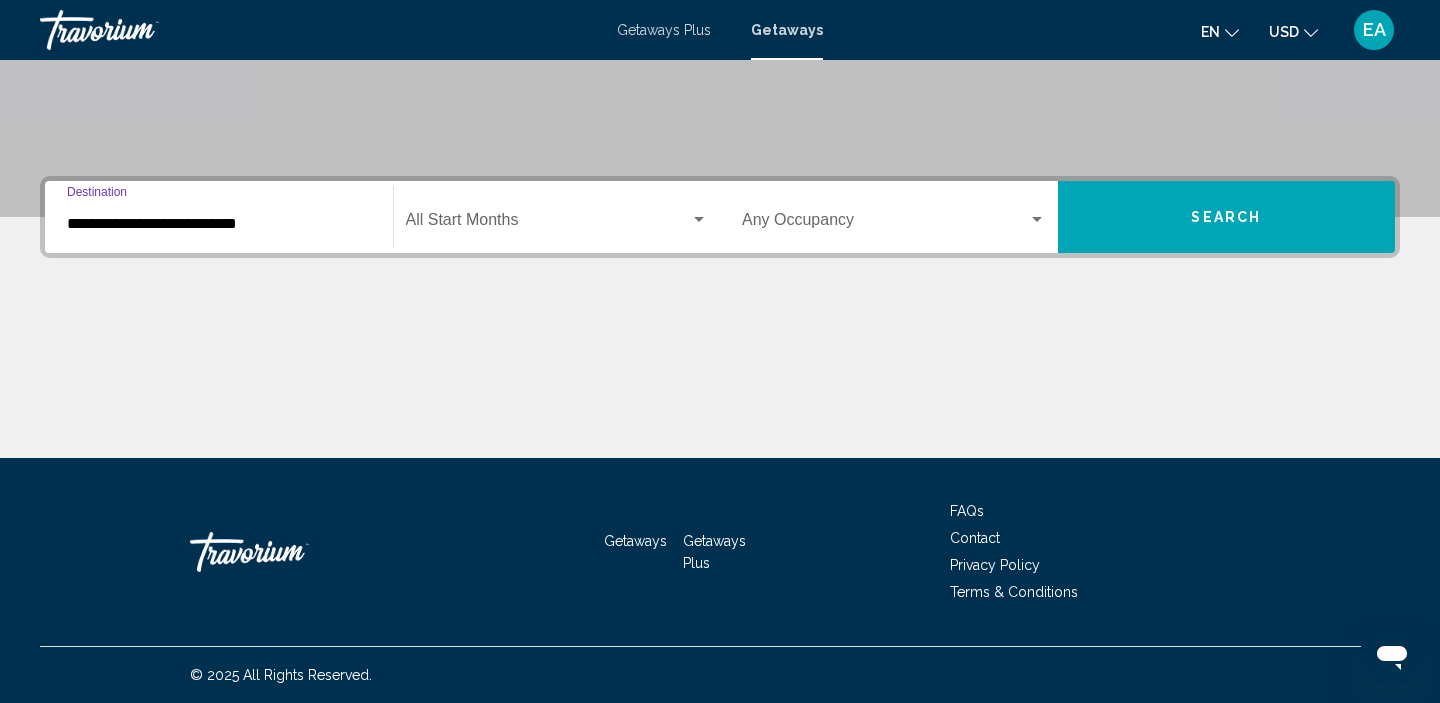 click at bounding box center (548, 224) 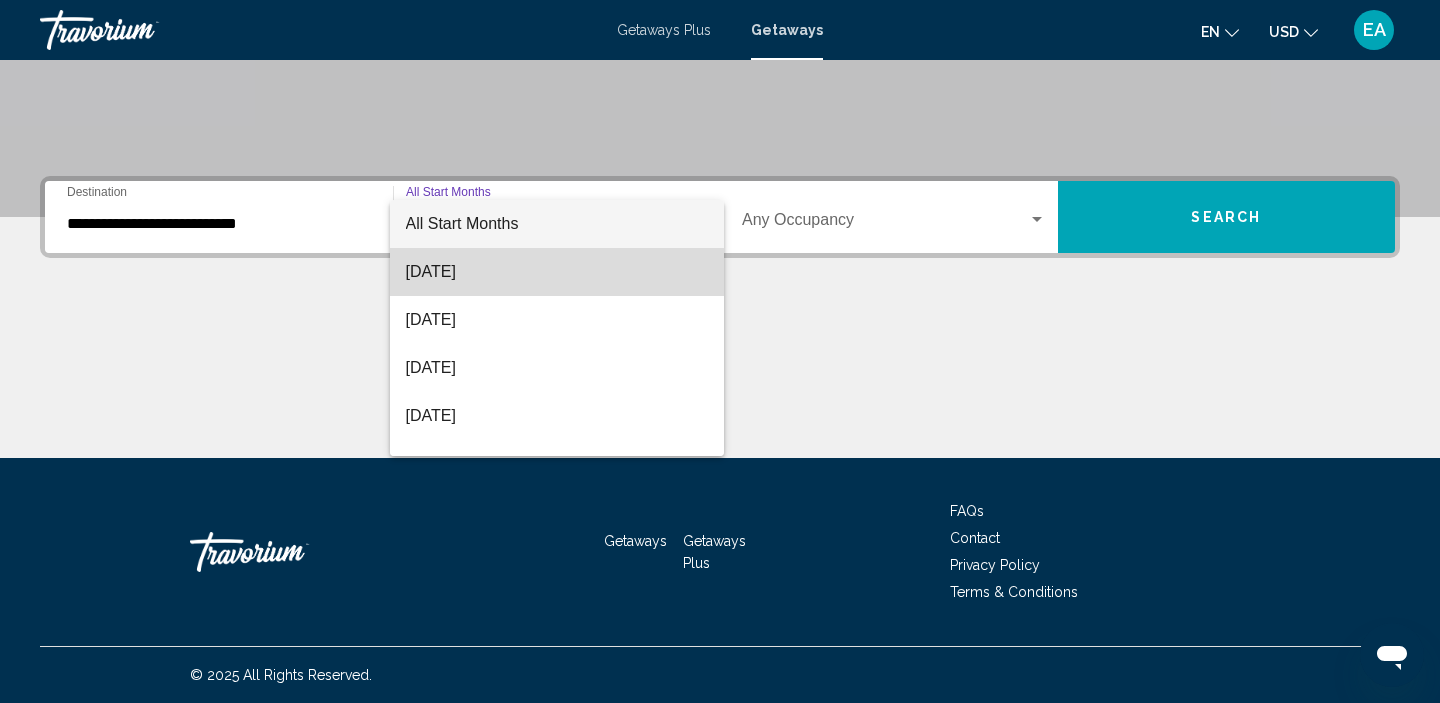 click on "[DATE]" at bounding box center (557, 272) 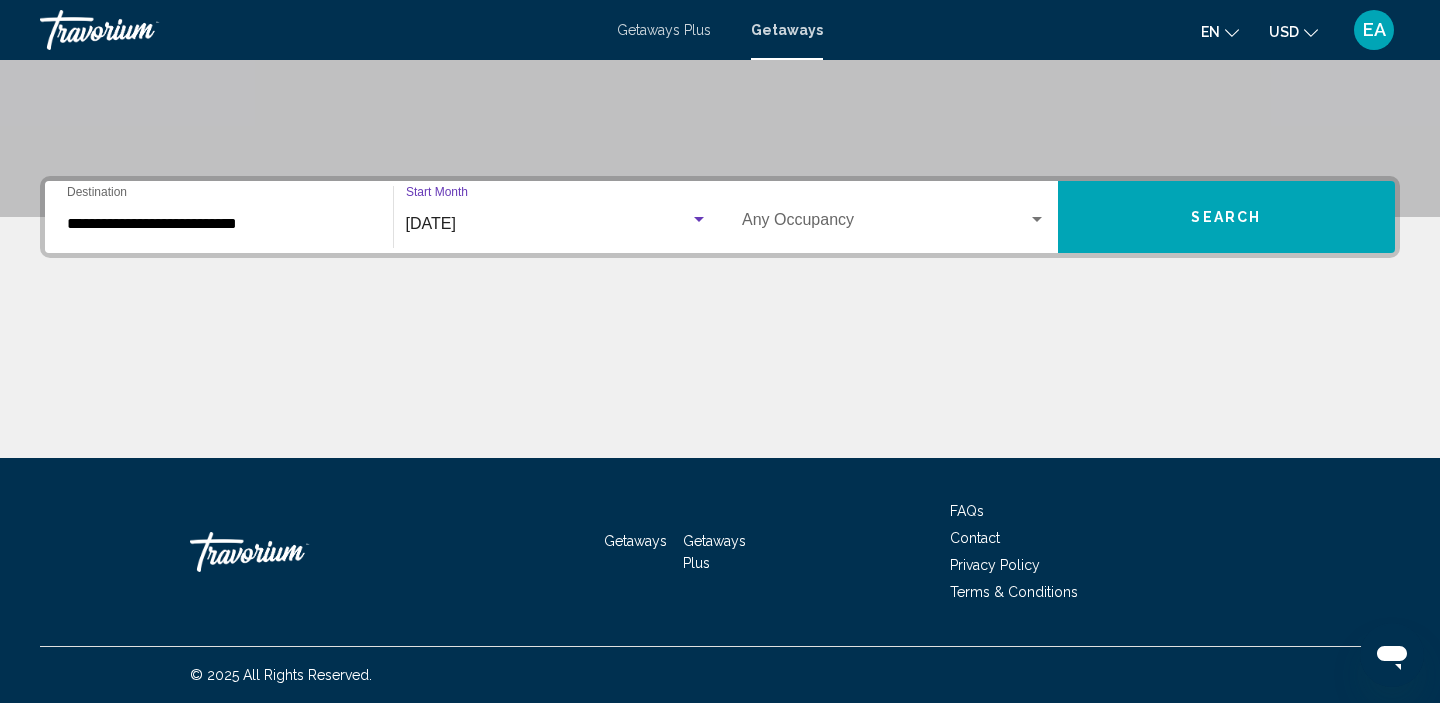 click on "Search" at bounding box center (1227, 217) 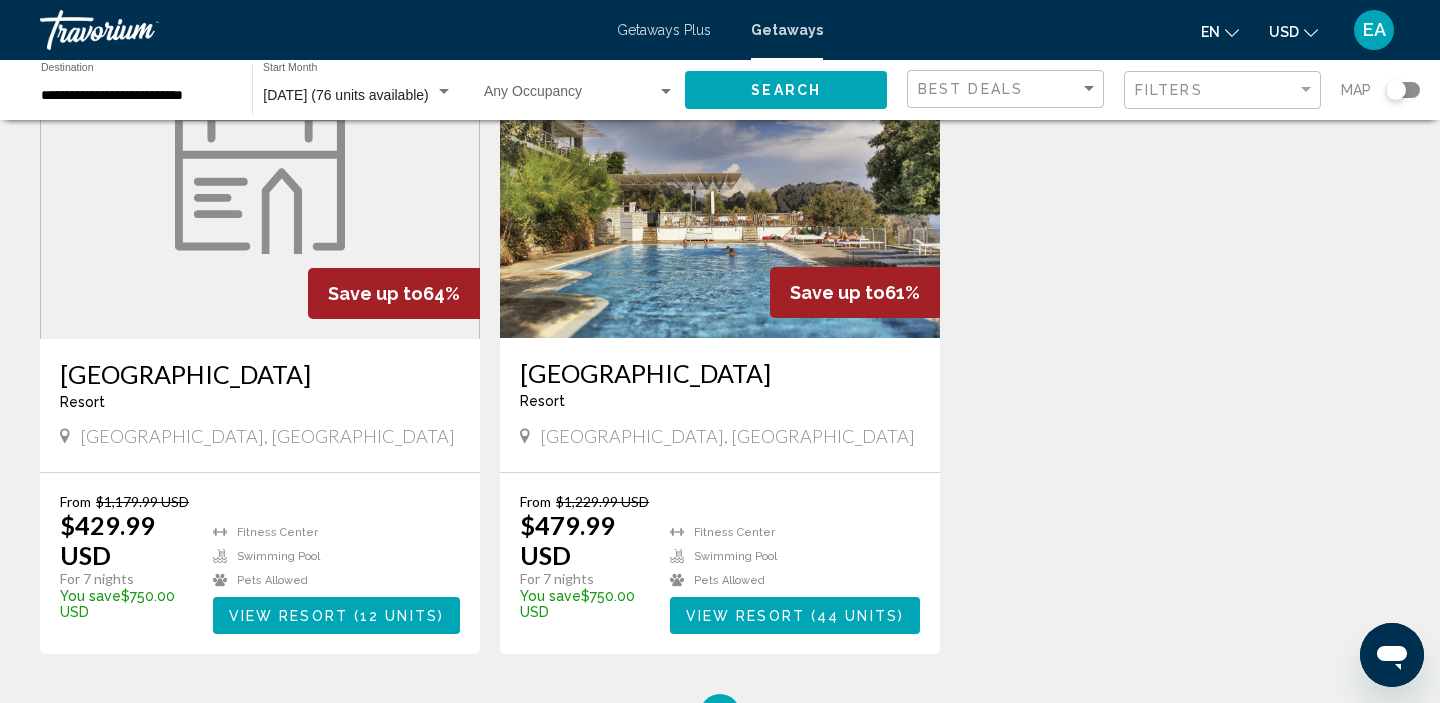 scroll, scrollTop: 1508, scrollLeft: 0, axis: vertical 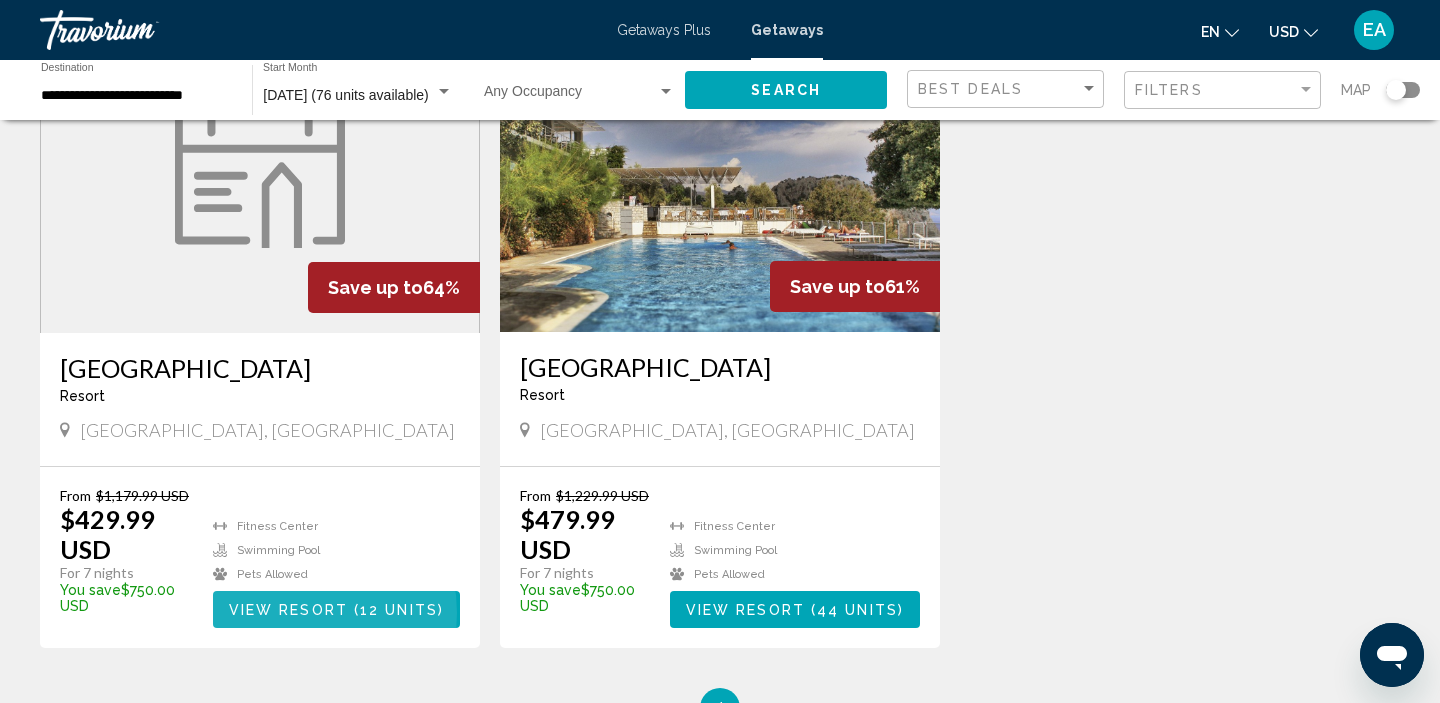 click on "View Resort" at bounding box center (288, 610) 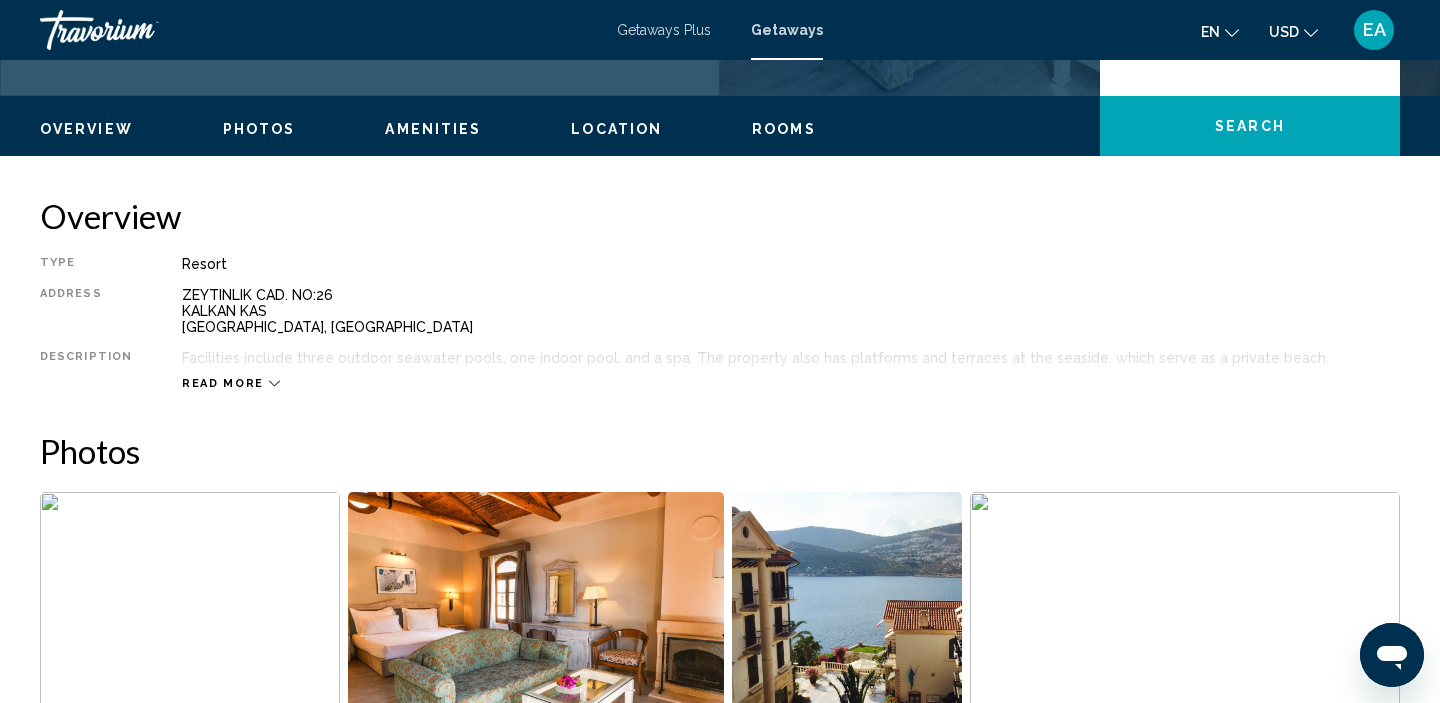 scroll, scrollTop: 572, scrollLeft: 0, axis: vertical 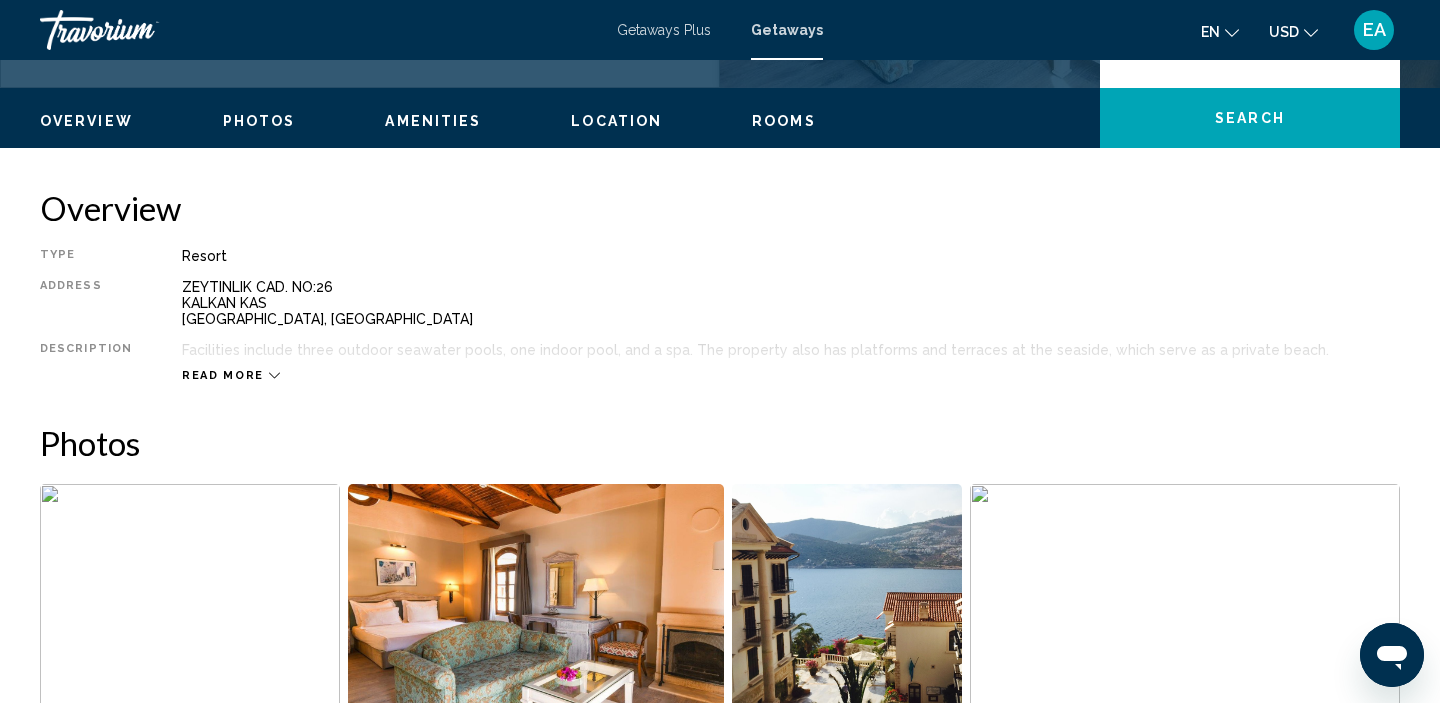 click on "Overview Type Resort All-Inclusive No All-Inclusive Address ZEYTINLIK CAD. NO:26 KALKAN KAS [GEOGRAPHIC_DATA], [GEOGRAPHIC_DATA] Description Facilities include three outdoor seawater pools, one indoor pool, and a spa. The property also has platforms and terraces at the seaside, which serve as a private beach. Read more
Photos Amenities gym pool No Amenities available. Policy Restrictions Pets Pets are not permitted at the resort. Alcohol Served On Site Yes General Urgent Info Occupancy limits are strictly enforced: Violations could result in forfeiture of the unit and/or other penalties. If applicable, additional fees for some utilities, including gas and electricity may be charged by the resort and varies based on stay duration, season, room size and actual usage, and is payable directly to the resort by you. These fees are not included in the total booking price. The units are suitable for two adults.  Breakfast is included. Location ← Move left → Move right ↑ Move up ↓ Move down + Zoom in - Home 2" at bounding box center (720, 1790) 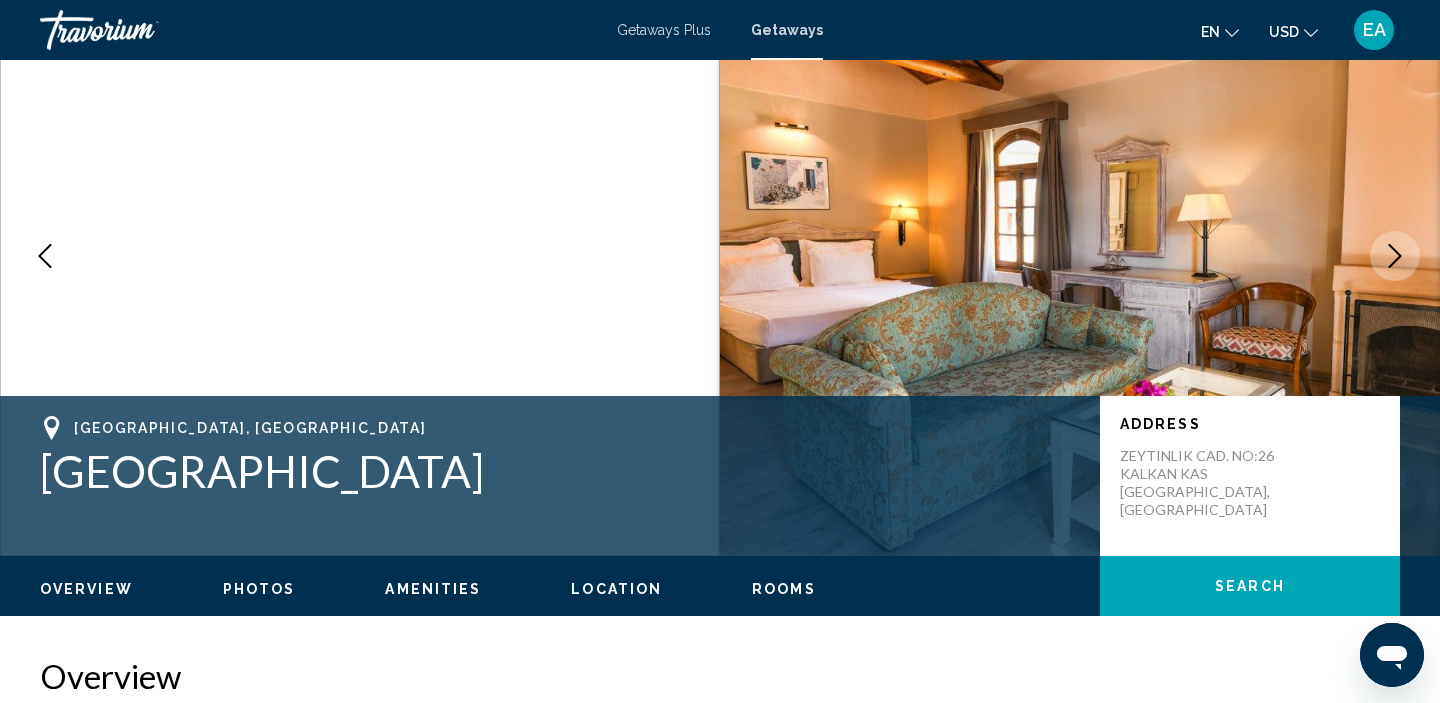 scroll, scrollTop: 96, scrollLeft: 0, axis: vertical 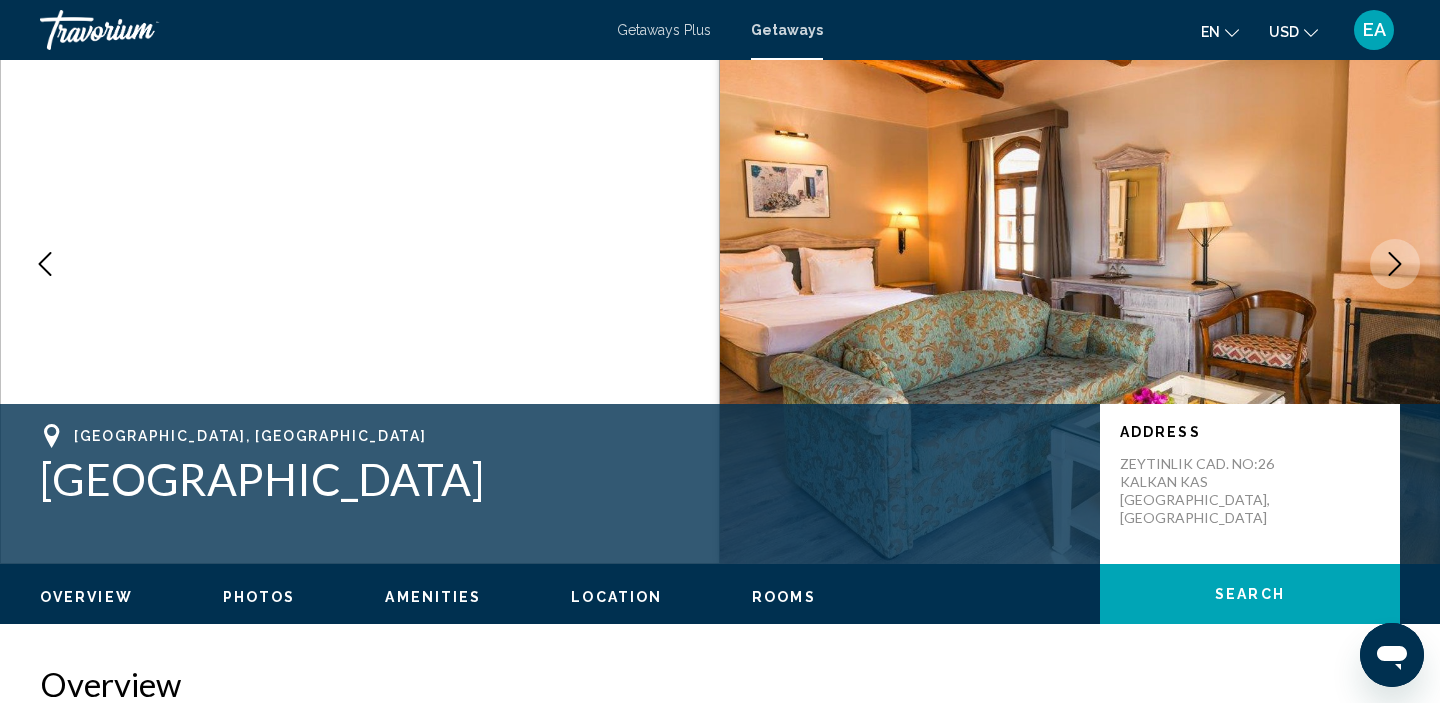 click 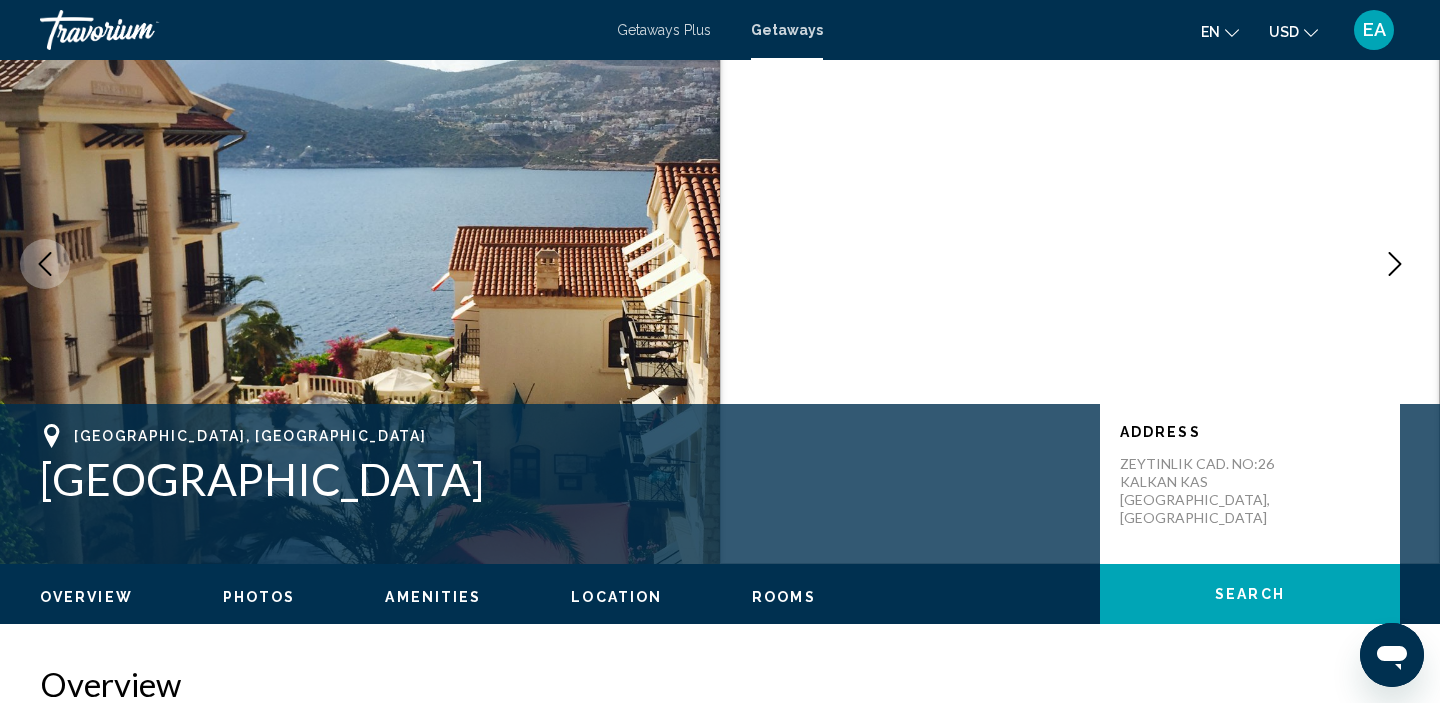 click 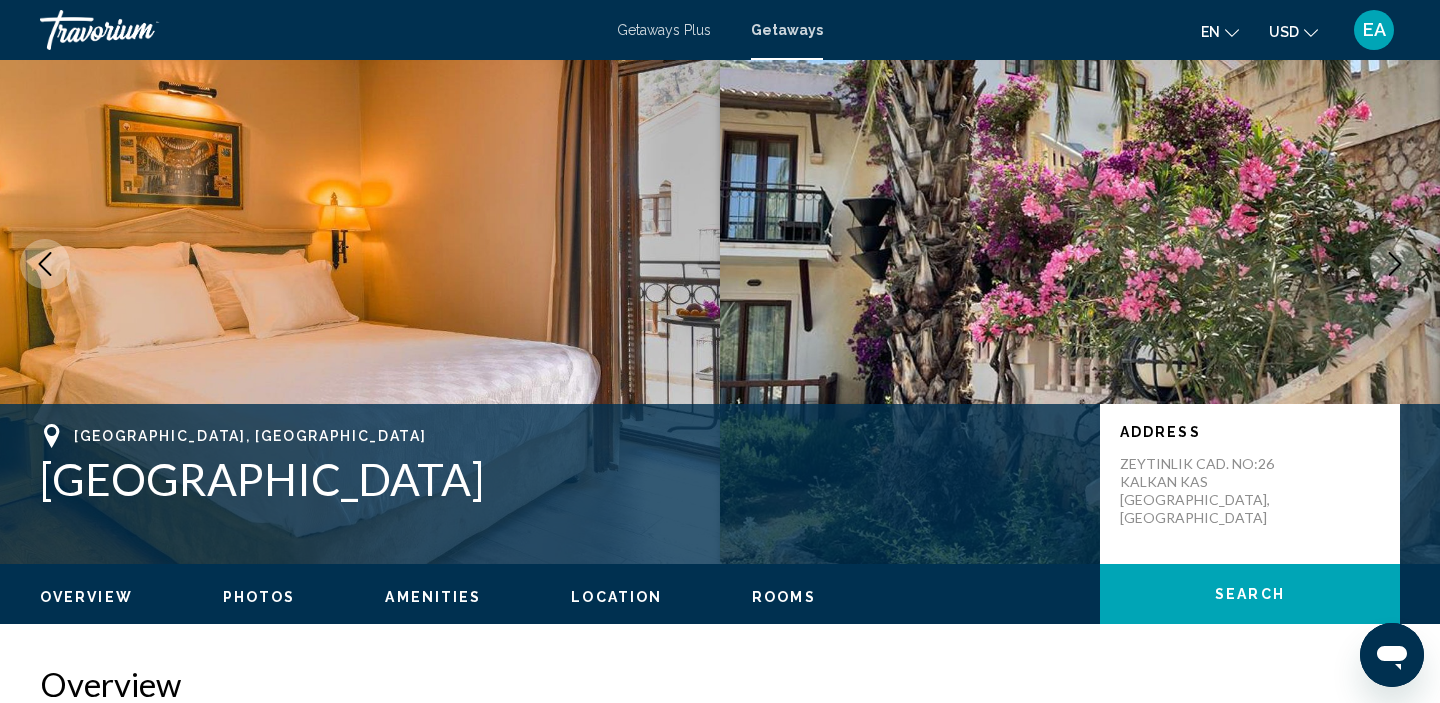 click 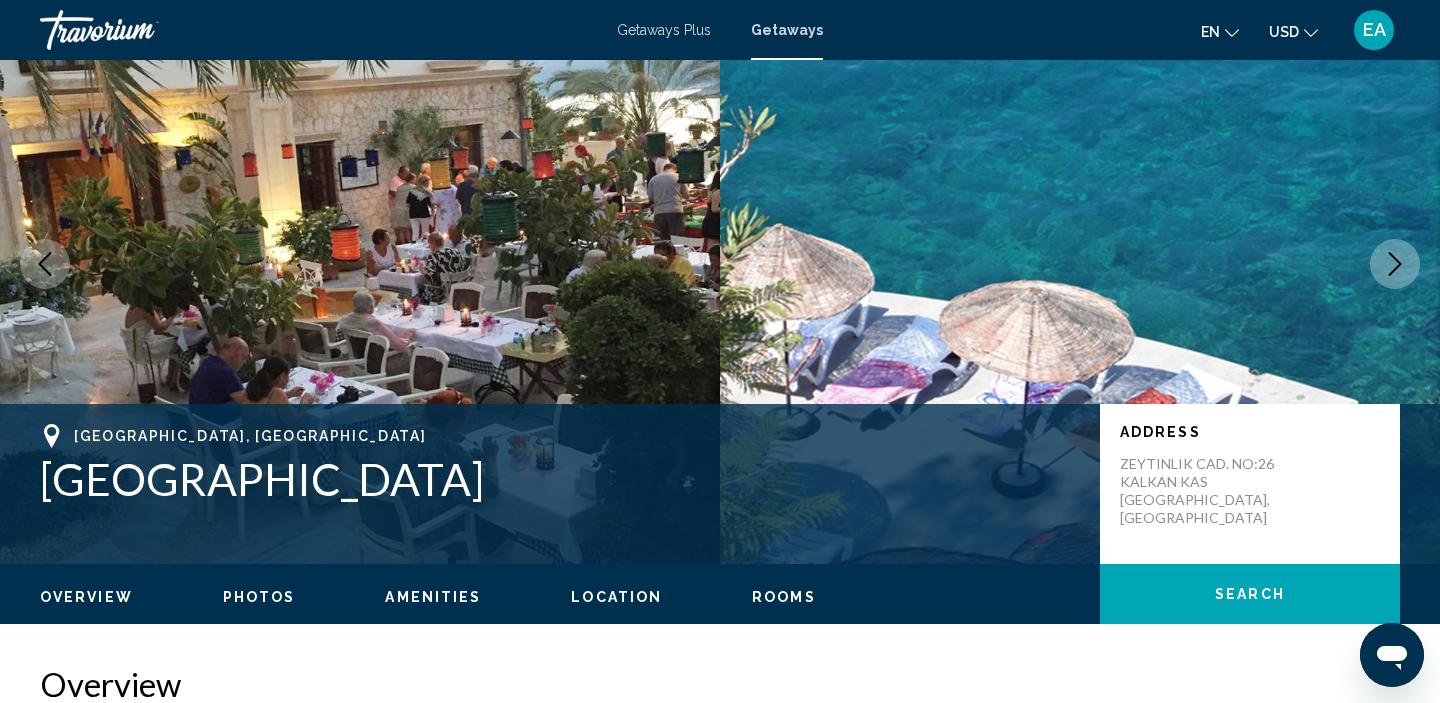 click 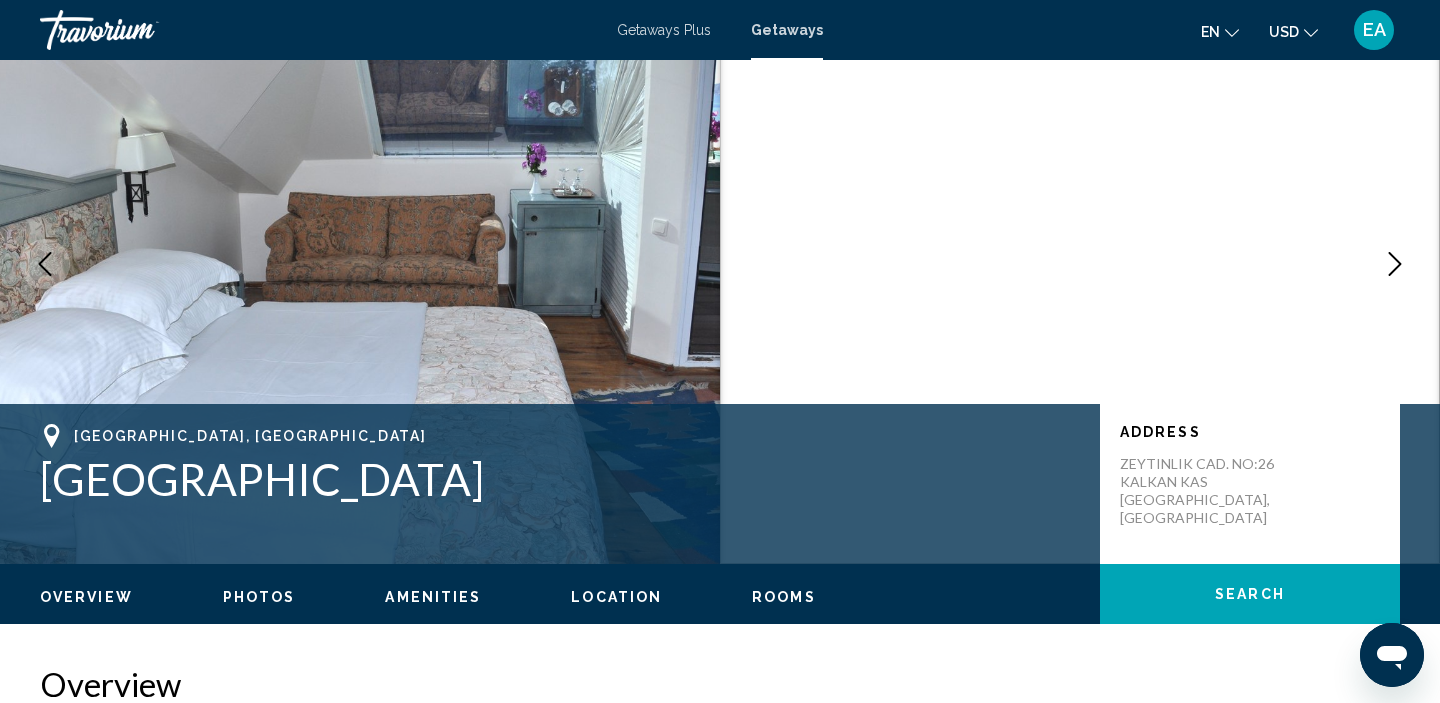 click 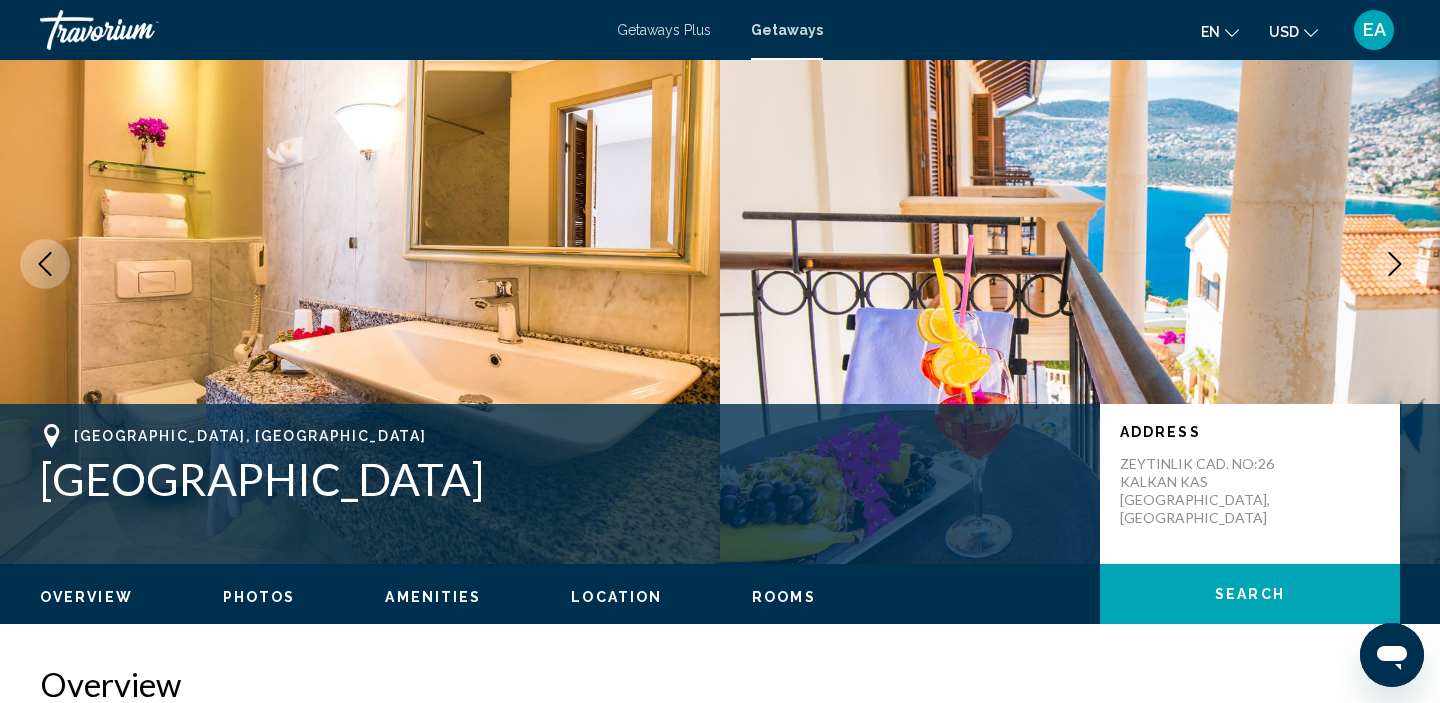 click 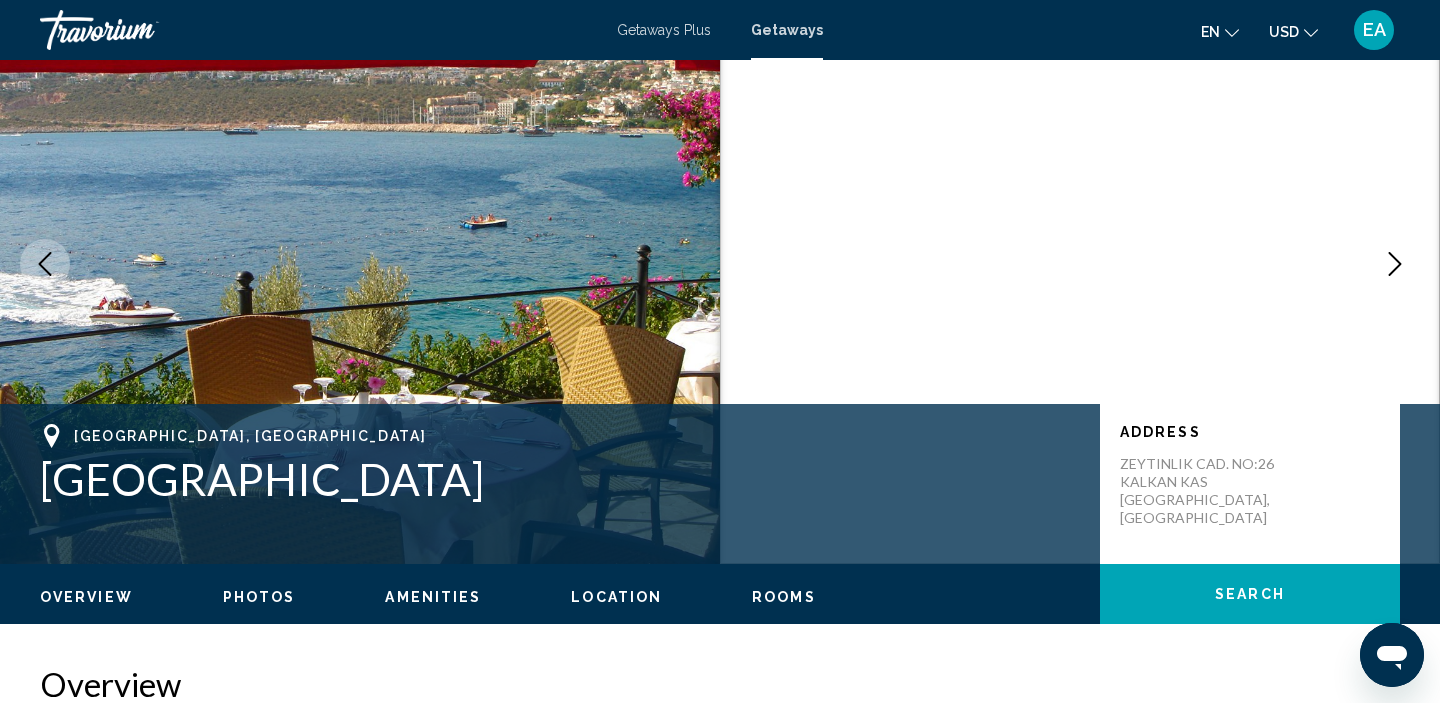 click 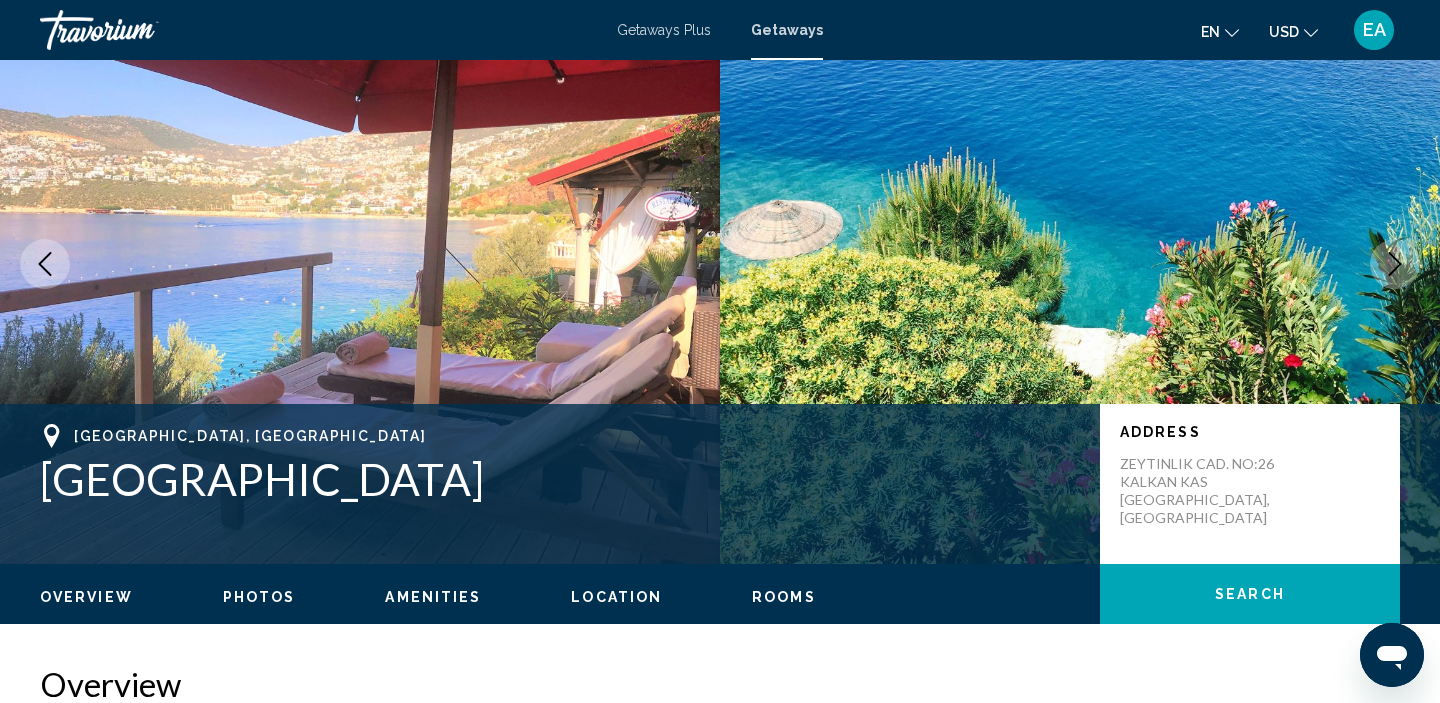 click 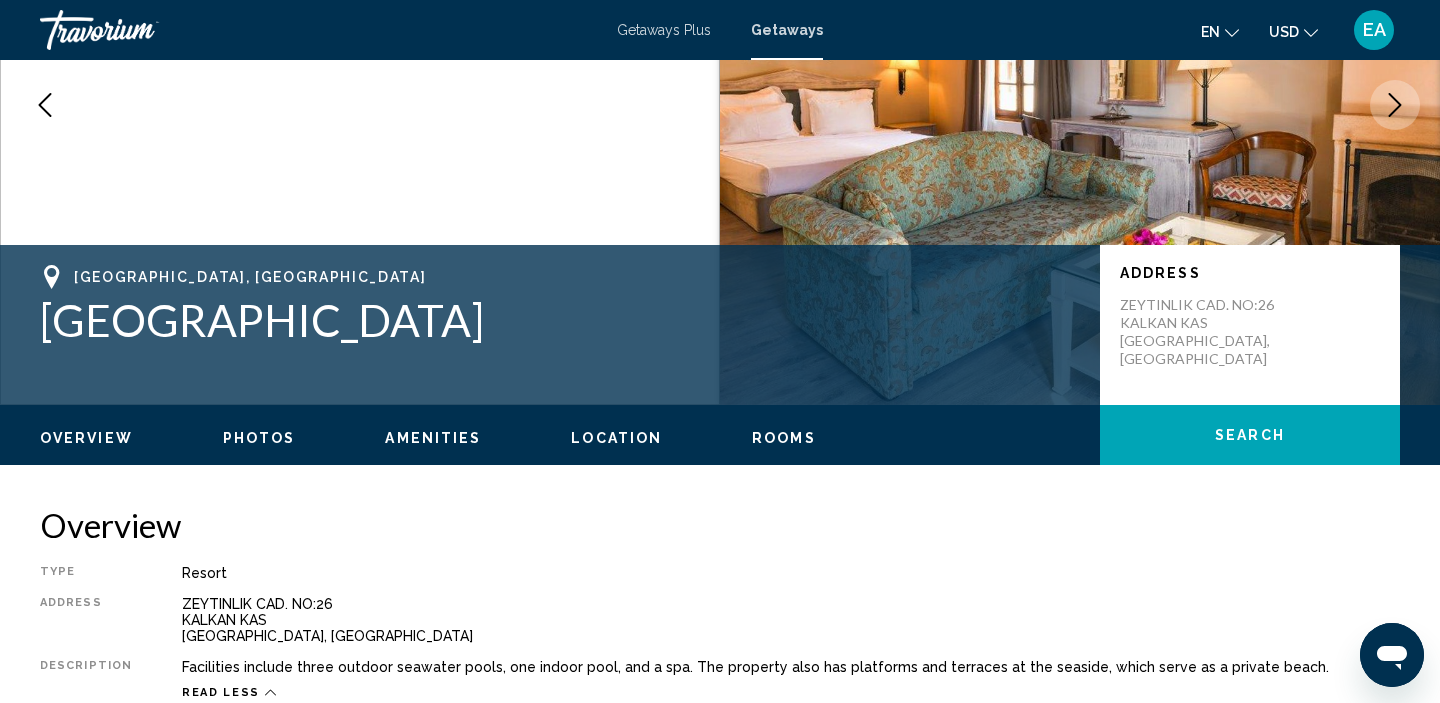 scroll, scrollTop: 252, scrollLeft: 0, axis: vertical 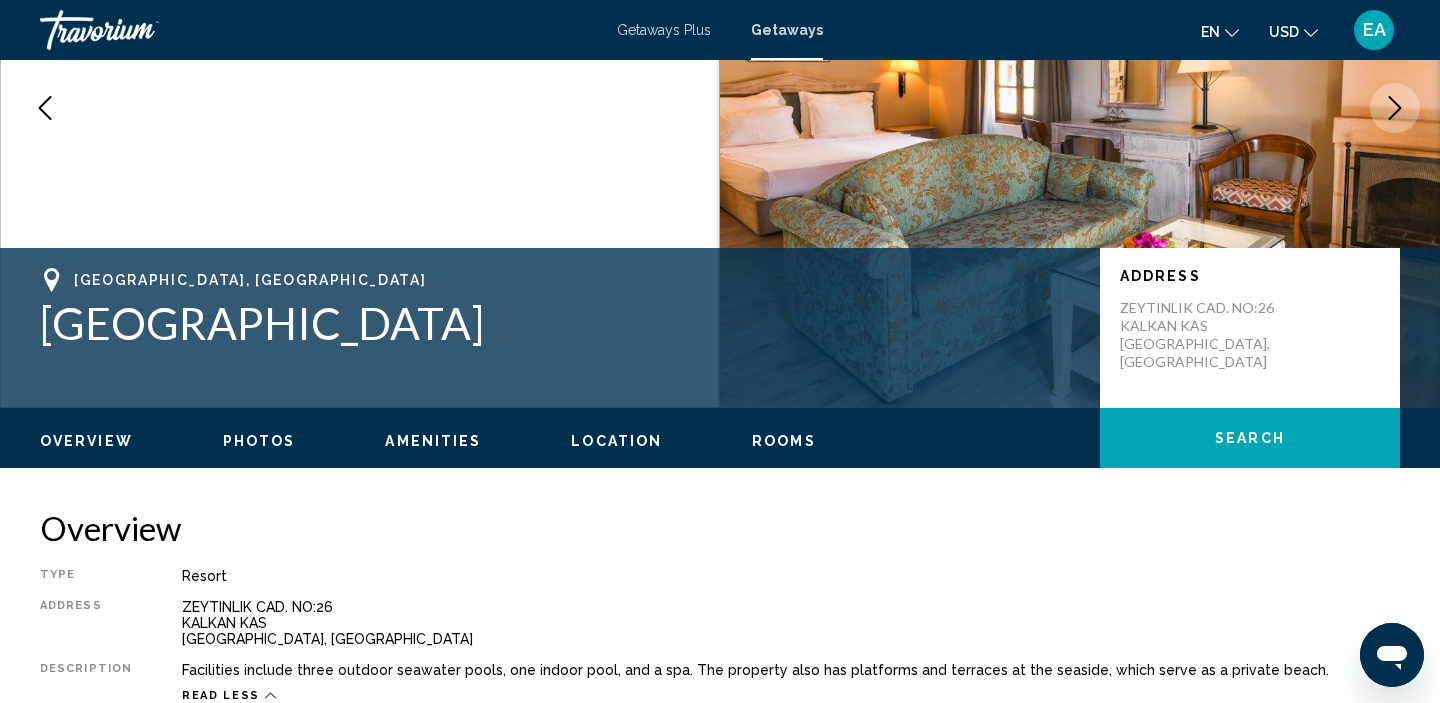 drag, startPoint x: 438, startPoint y: 322, endPoint x: 32, endPoint y: 311, distance: 406.149 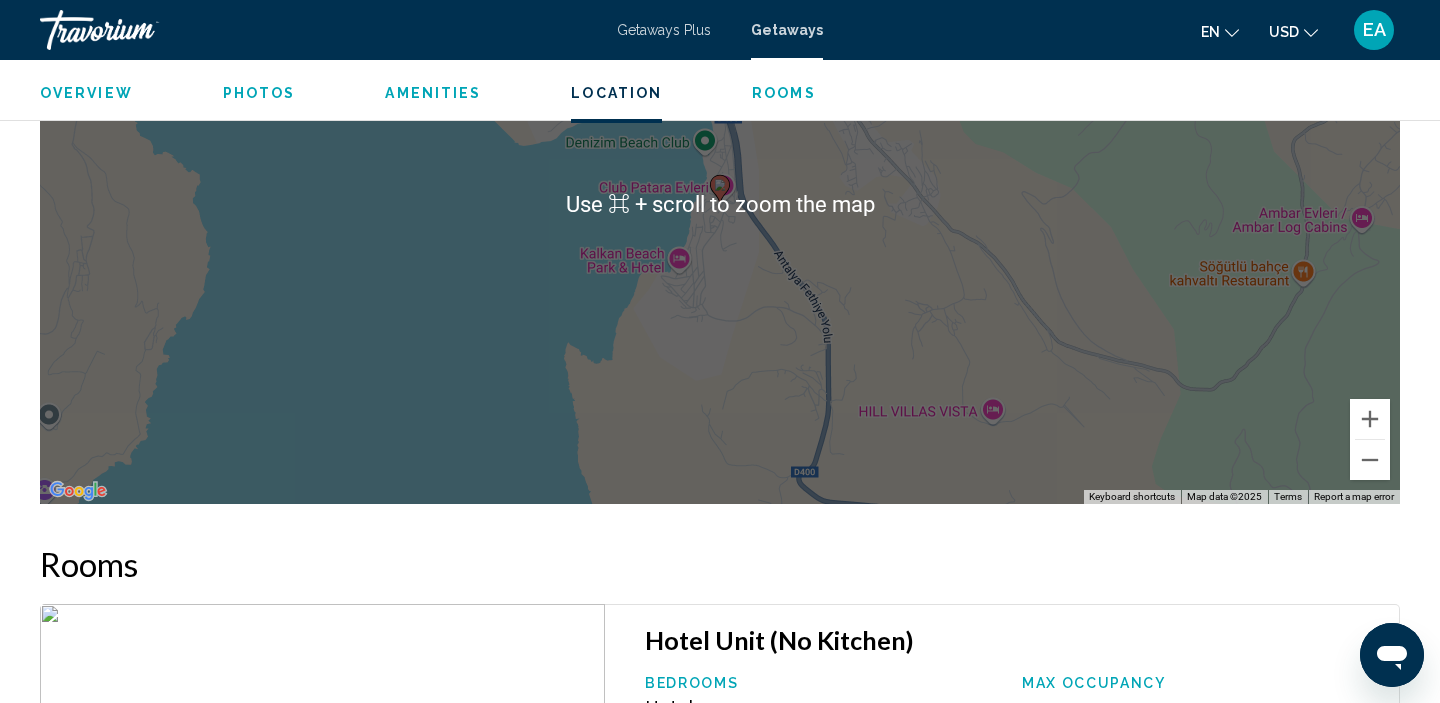 scroll, scrollTop: 2307, scrollLeft: 0, axis: vertical 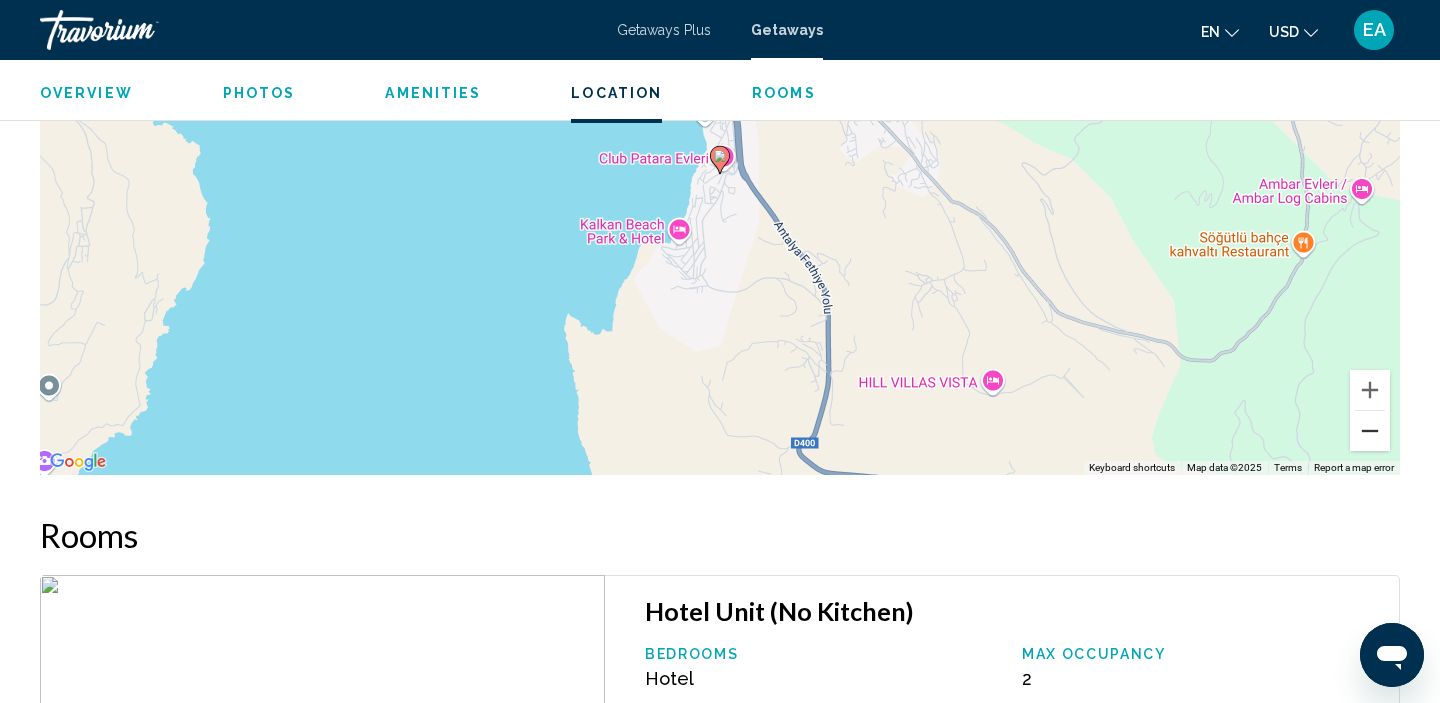 click at bounding box center [1370, 431] 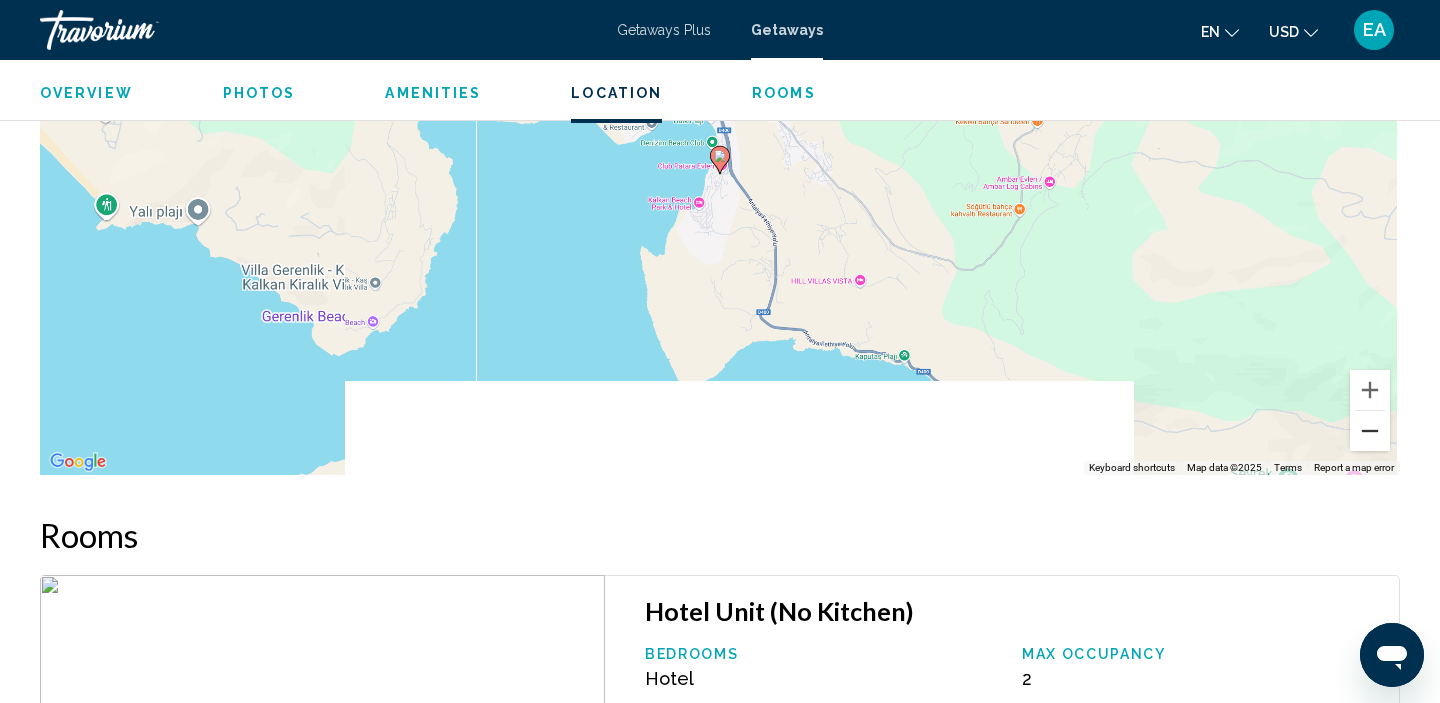 click at bounding box center [1370, 431] 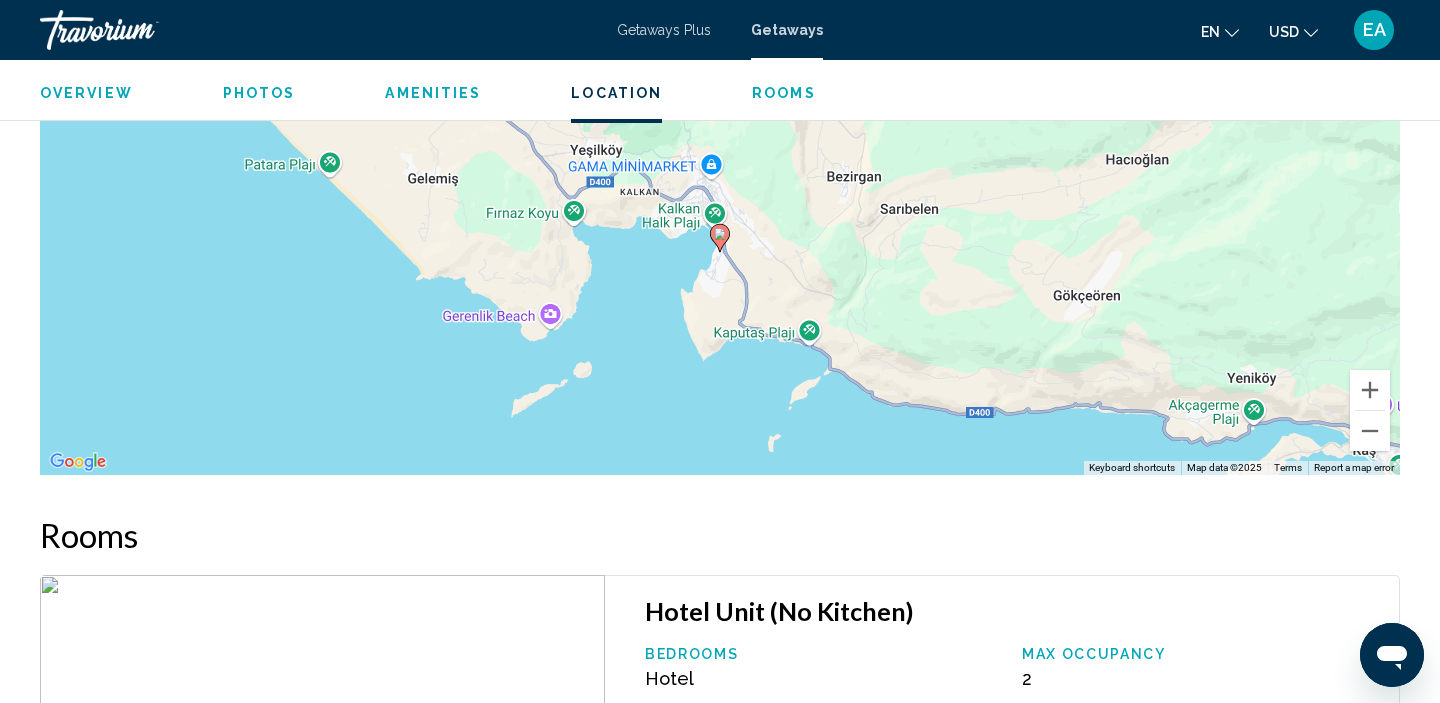 drag, startPoint x: 915, startPoint y: 307, endPoint x: 915, endPoint y: 385, distance: 78 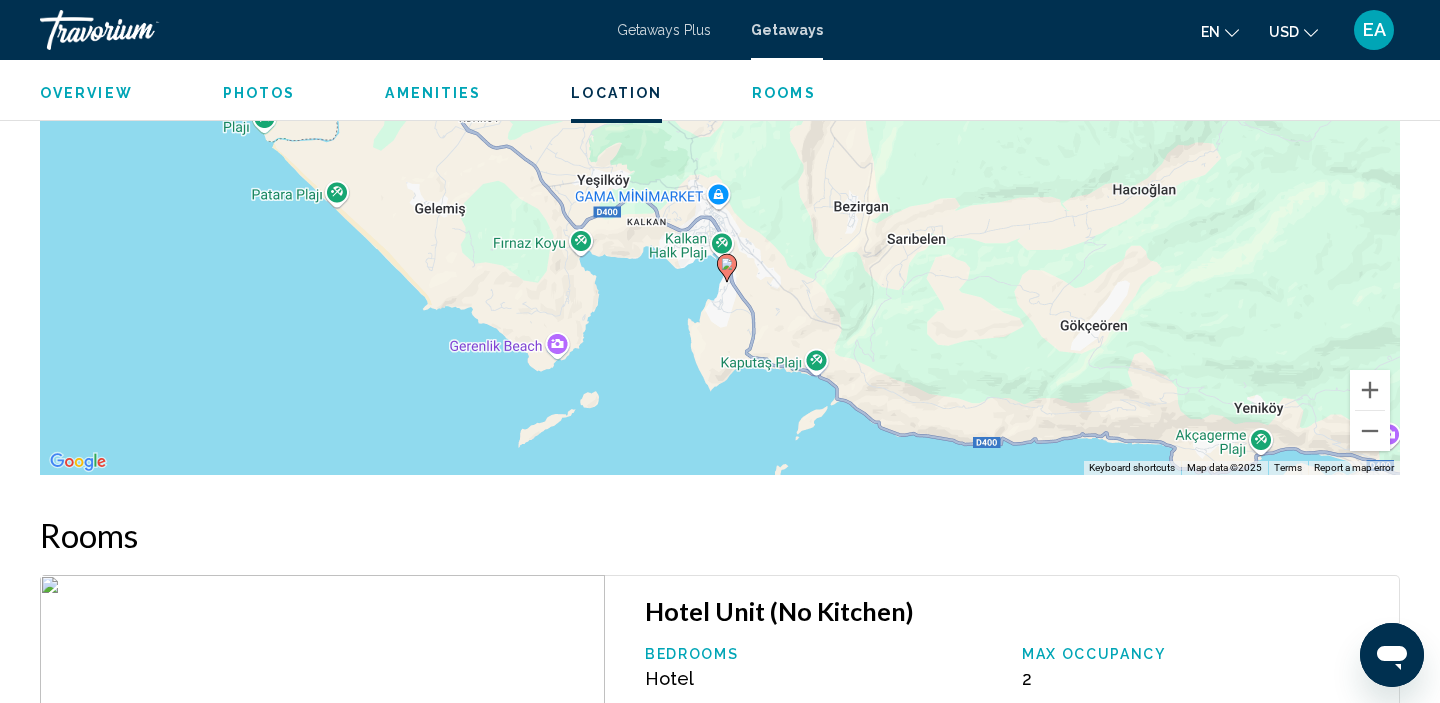 drag, startPoint x: 891, startPoint y: 333, endPoint x: 902, endPoint y: 375, distance: 43.416588 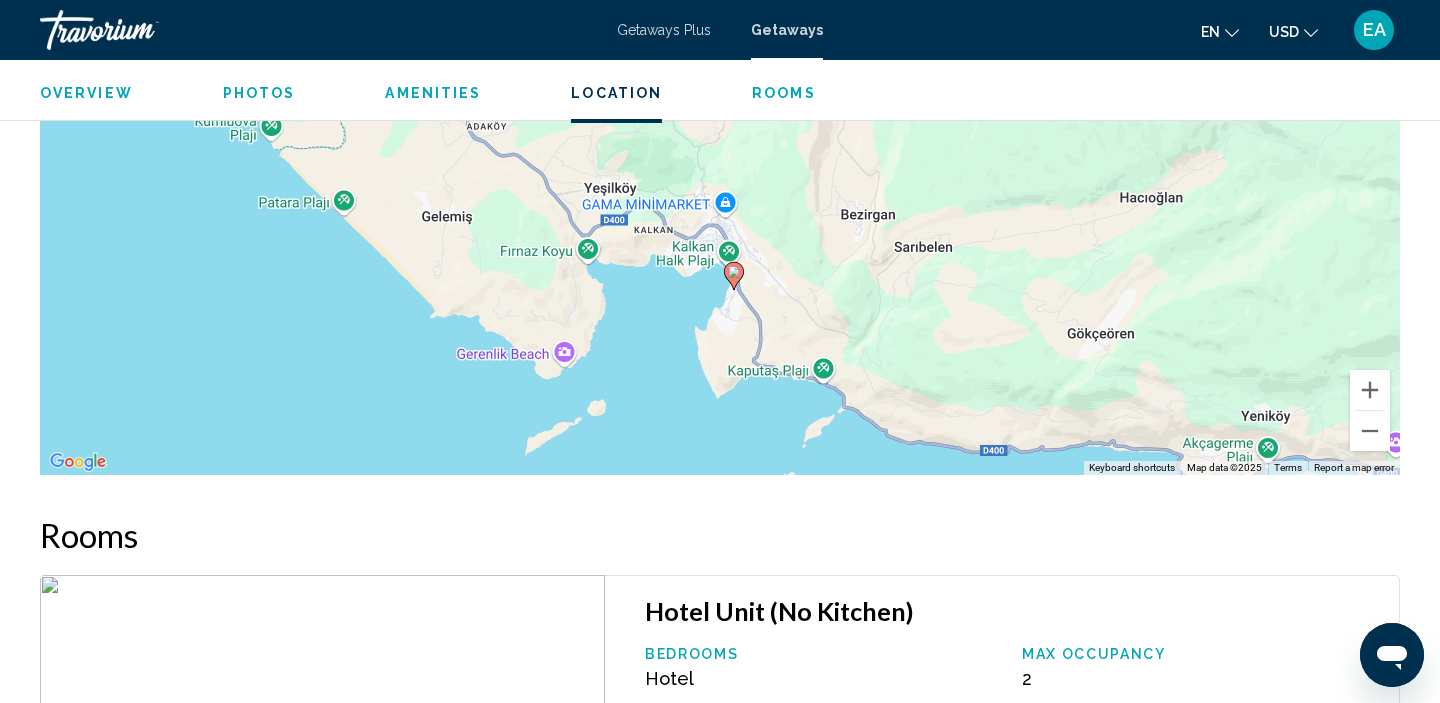 click on "To navigate, press the arrow keys. To activate drag with keyboard, press Alt + Enter. Once in keyboard drag state, use the arrow keys to move the marker. To complete the drag, press the Enter key. To cancel, press Escape." at bounding box center (720, 175) 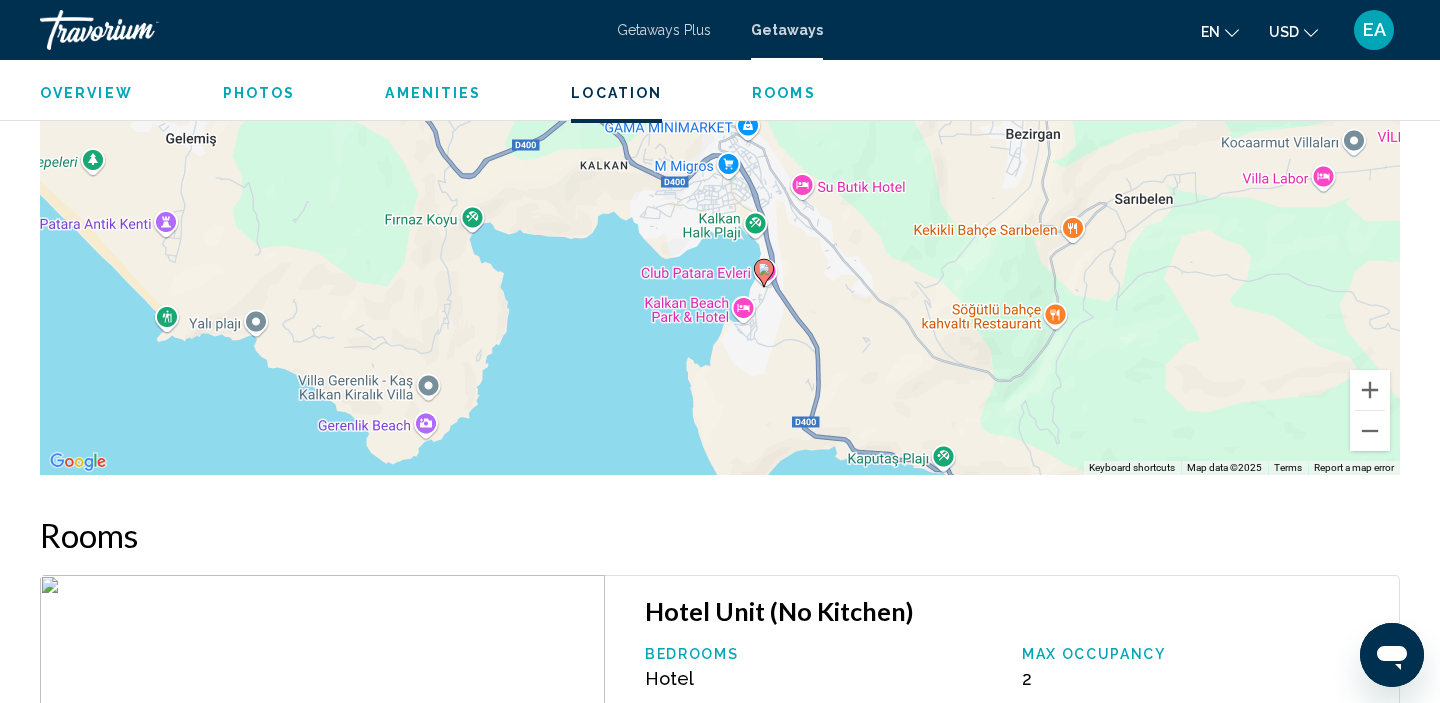 click on "To navigate, press the arrow keys. To activate drag with keyboard, press Alt + Enter. Once in keyboard drag state, use the arrow keys to move the marker. To complete the drag, press the Enter key. To cancel, press Escape." at bounding box center [720, 175] 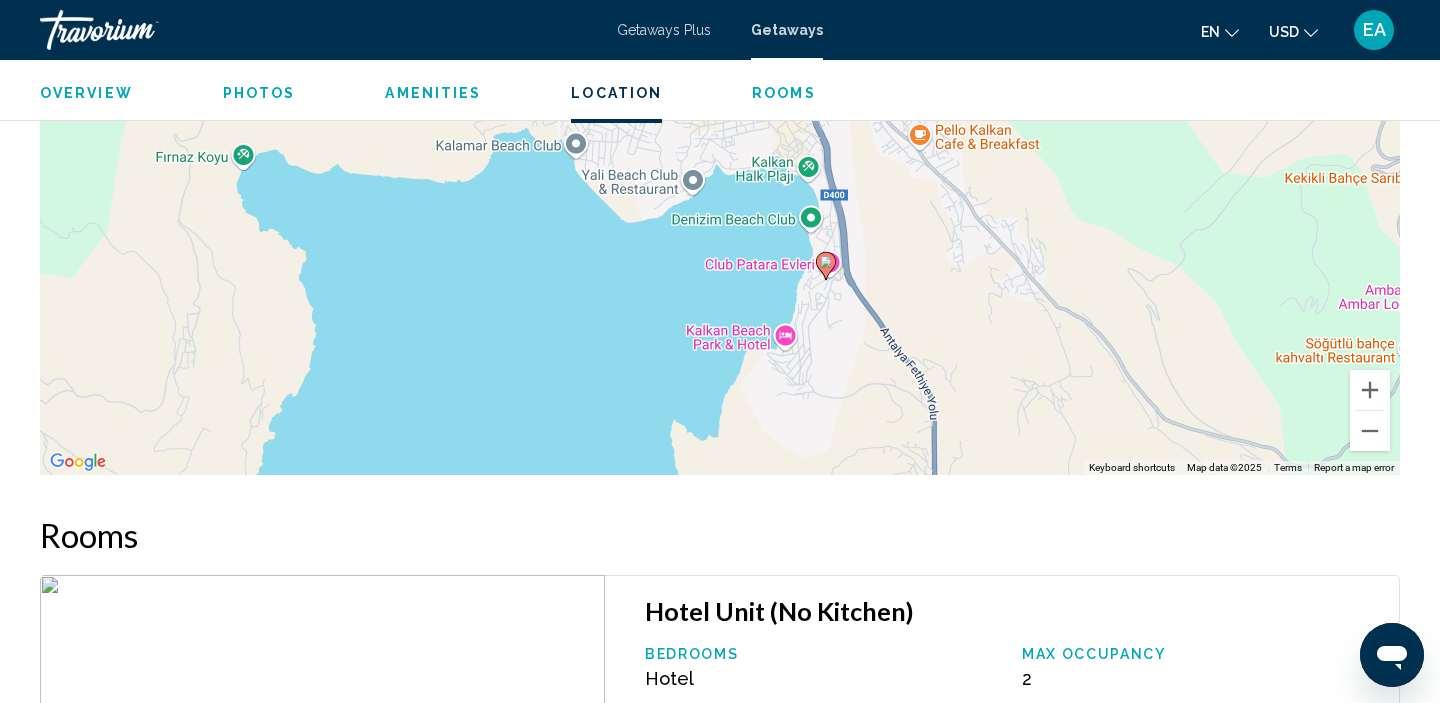 click on "To navigate, press the arrow keys. To activate drag with keyboard, press Alt + Enter. Once in keyboard drag state, use the arrow keys to move the marker. To complete the drag, press the Enter key. To cancel, press Escape." at bounding box center (720, 175) 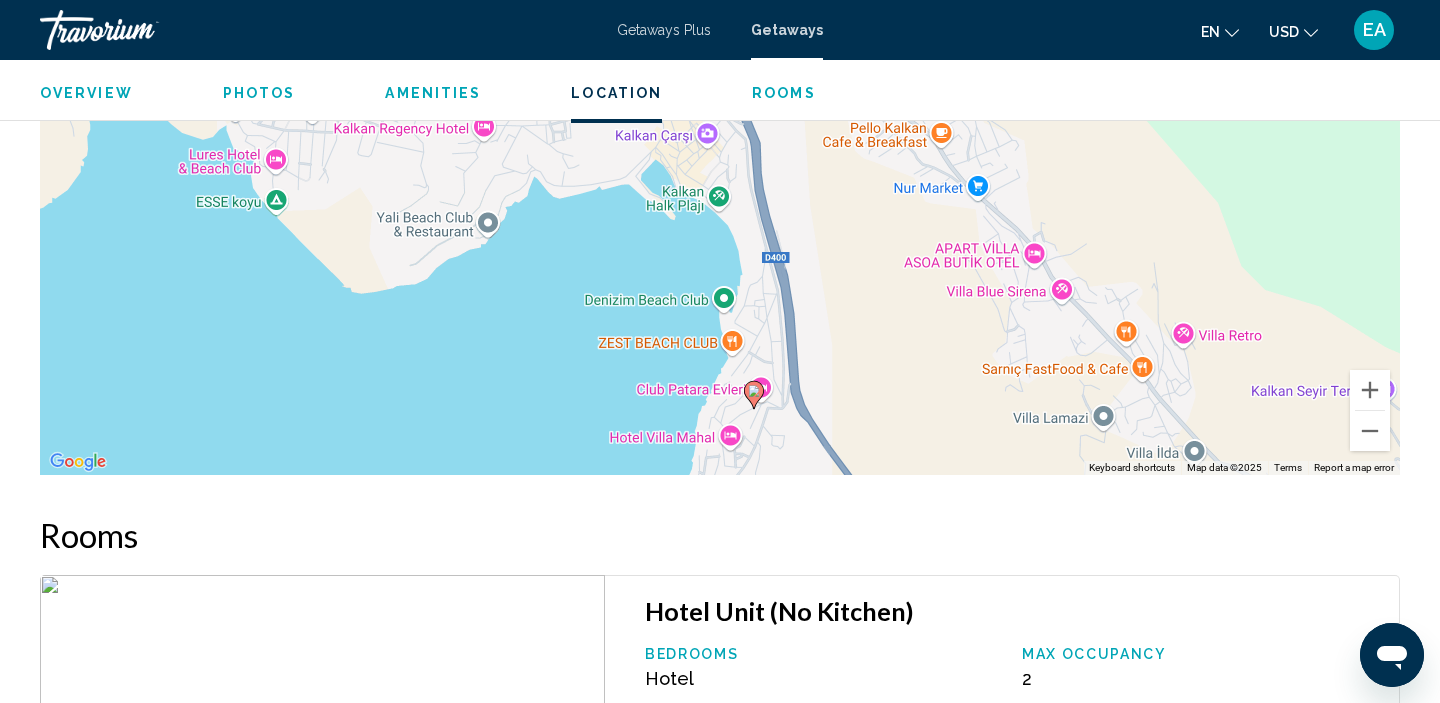 drag, startPoint x: 782, startPoint y: 259, endPoint x: 626, endPoint y: 406, distance: 214.34785 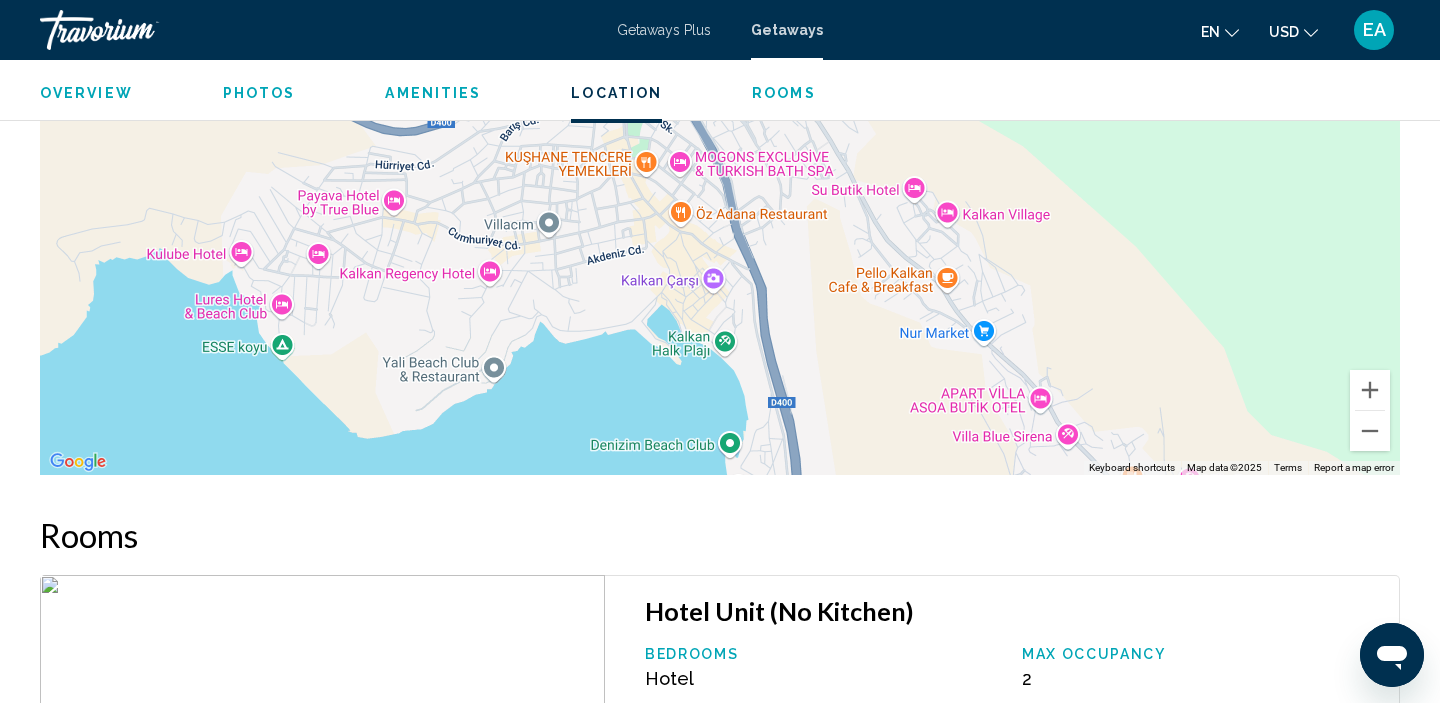 drag, startPoint x: 623, startPoint y: 281, endPoint x: 629, endPoint y: 428, distance: 147.12239 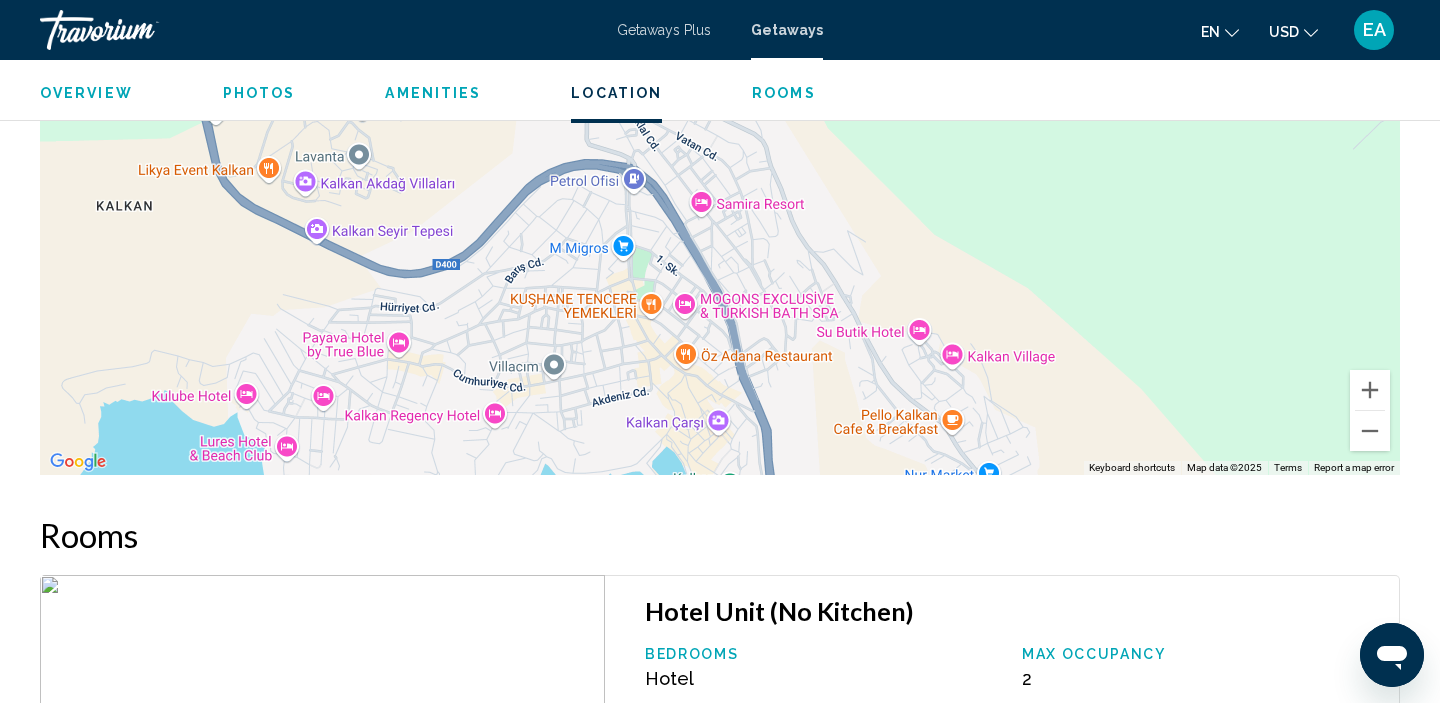 drag, startPoint x: 619, startPoint y: 304, endPoint x: 624, endPoint y: 448, distance: 144.08678 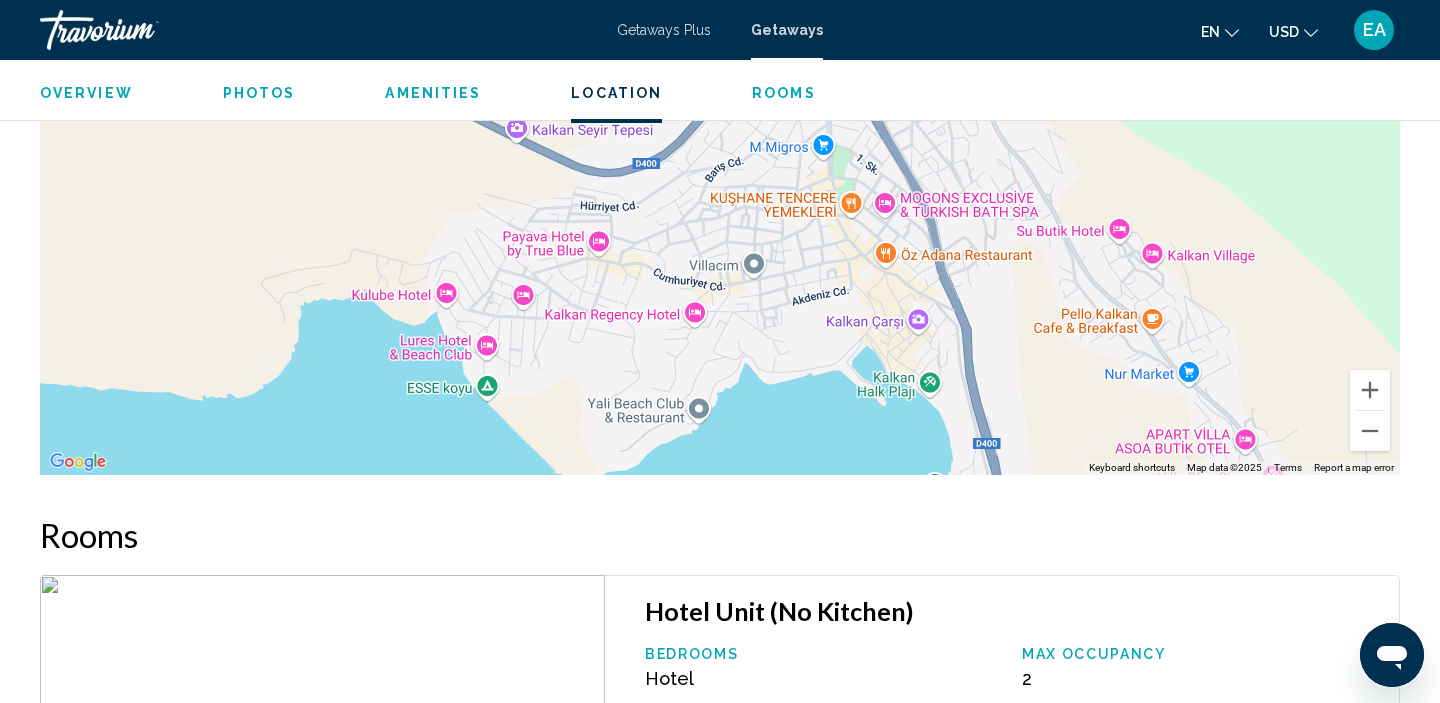 drag, startPoint x: 728, startPoint y: 255, endPoint x: 928, endPoint y: 155, distance: 223.6068 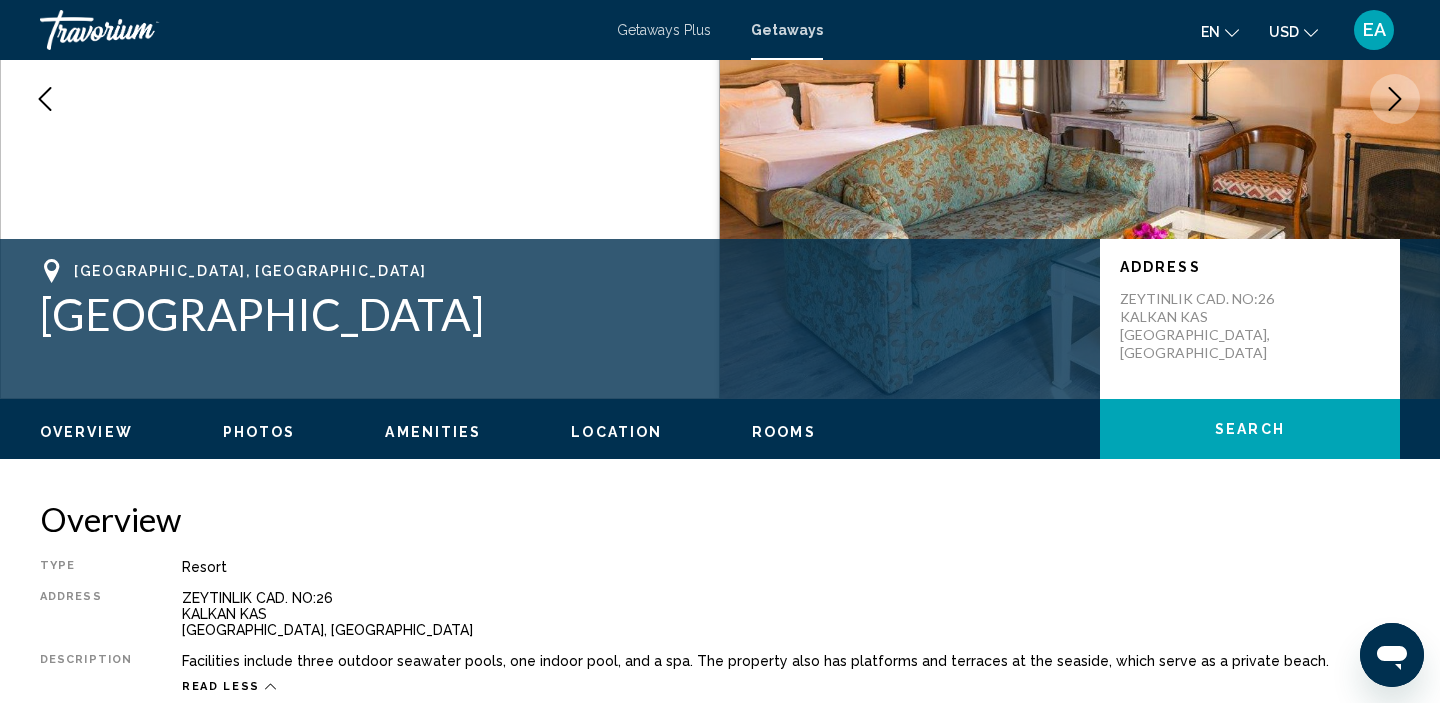 scroll, scrollTop: 0, scrollLeft: 0, axis: both 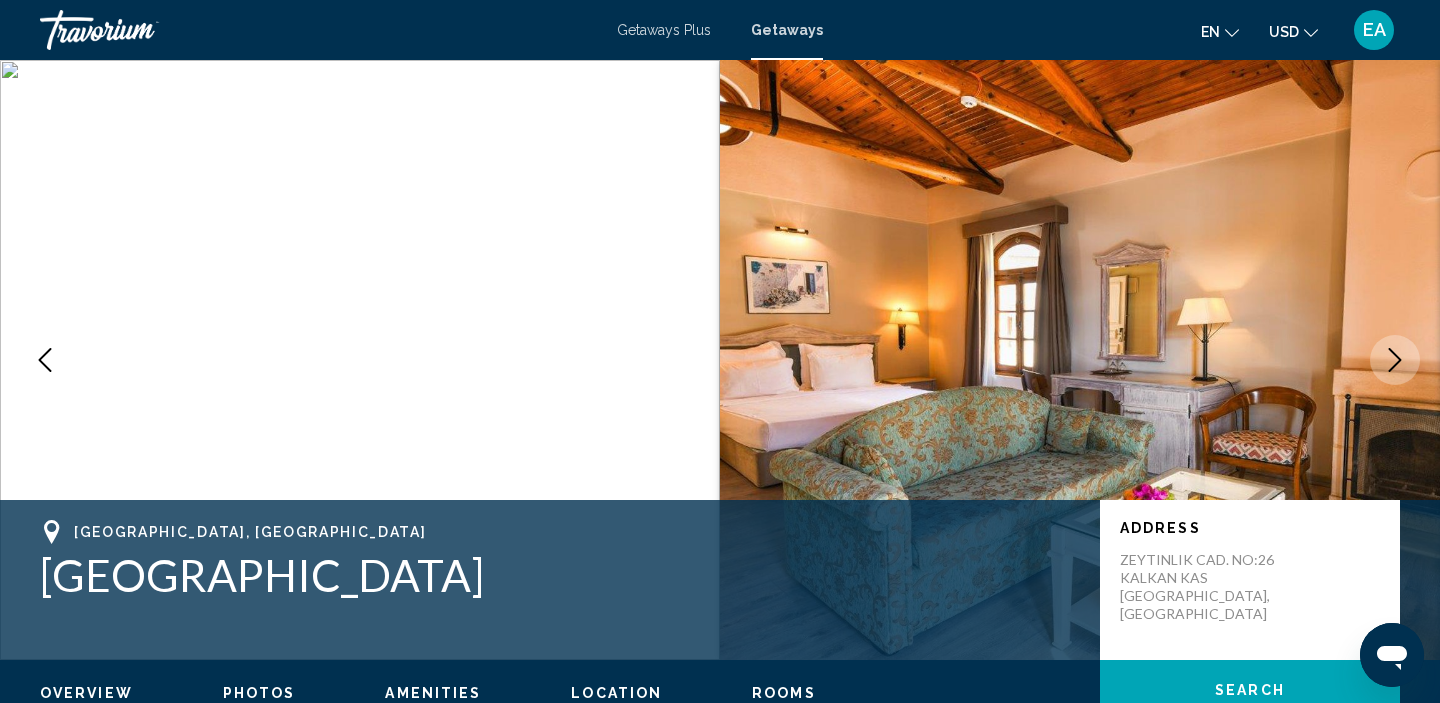 click on "Getaways Plus" at bounding box center (664, 30) 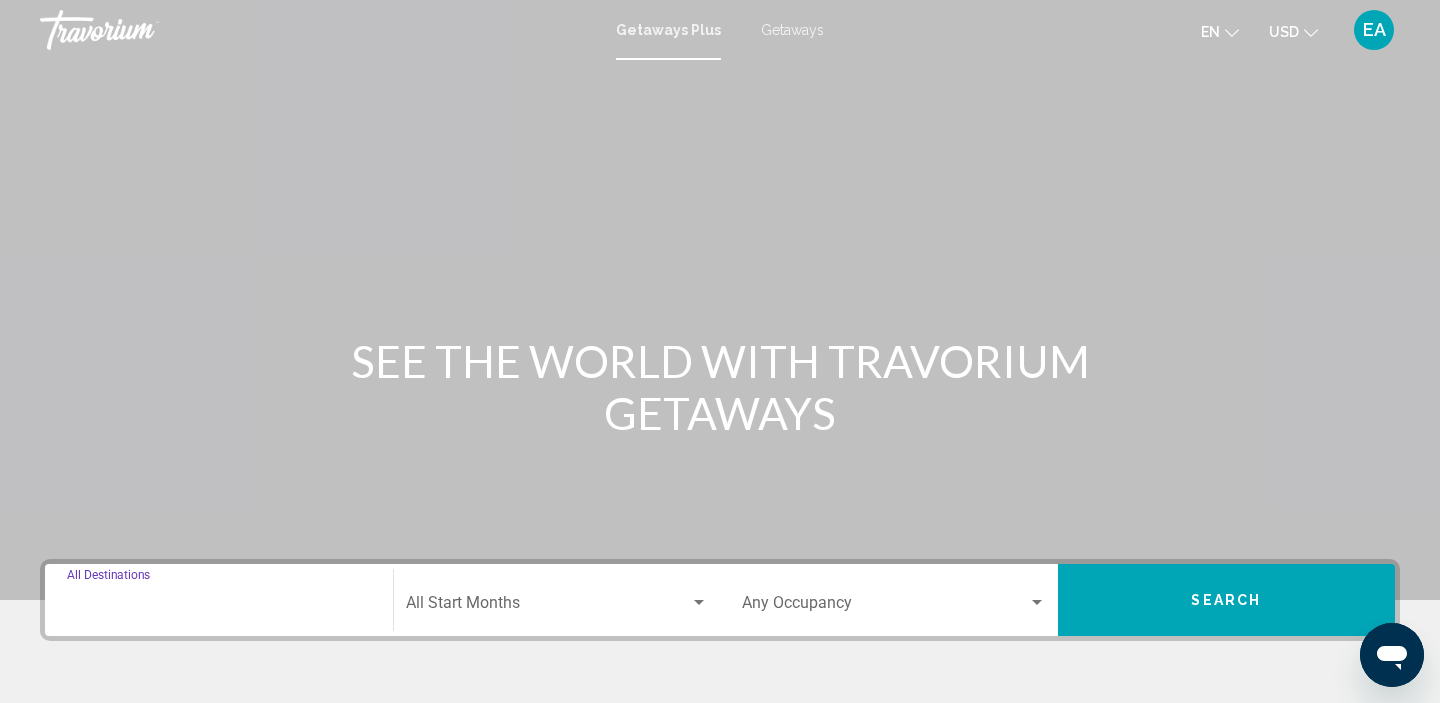 click on "Destination All Destinations" at bounding box center [219, 607] 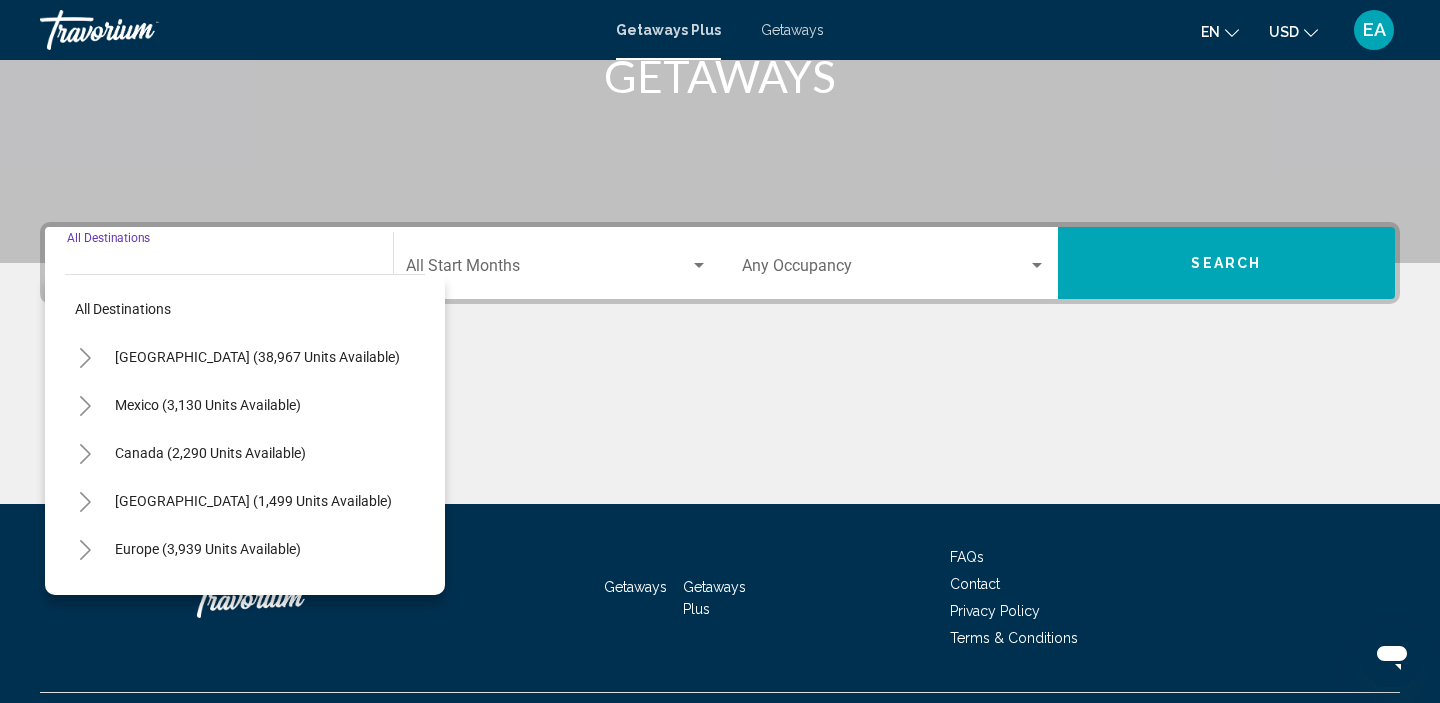 scroll, scrollTop: 383, scrollLeft: 0, axis: vertical 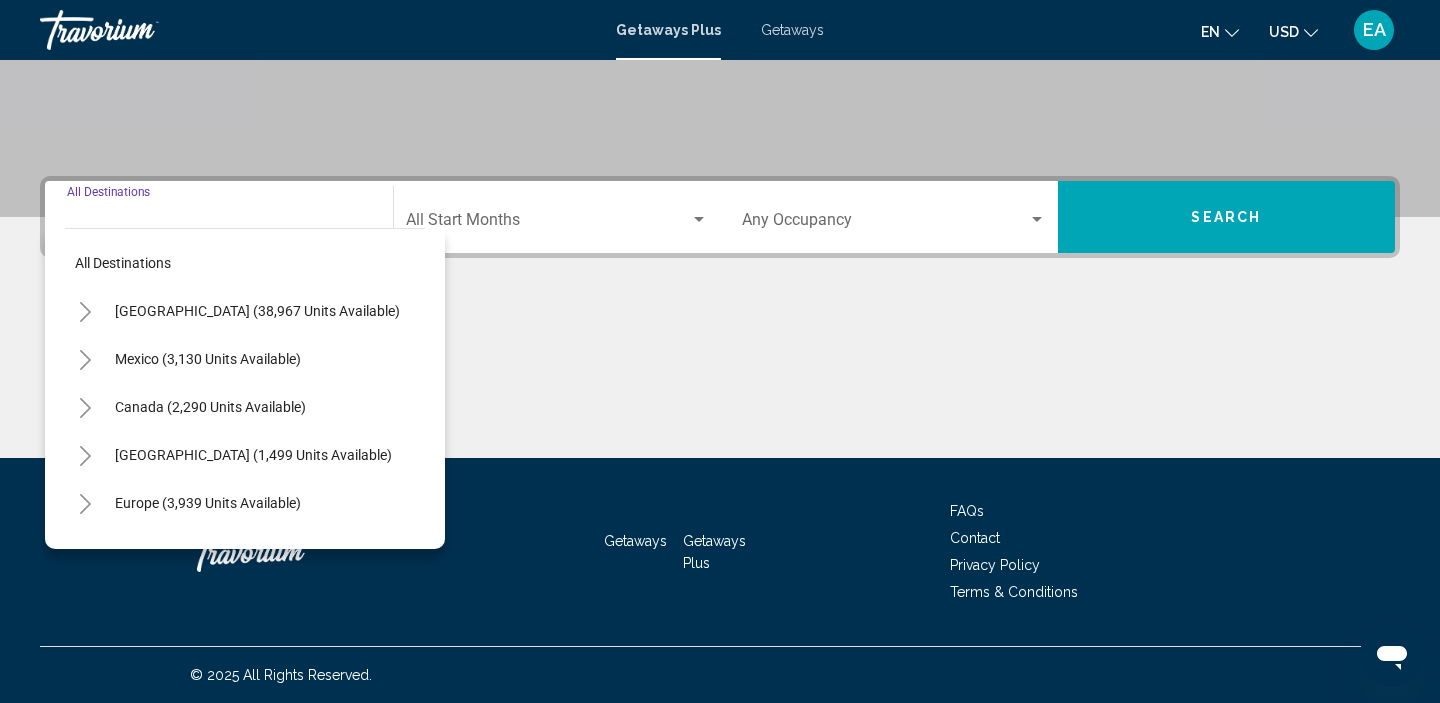 click 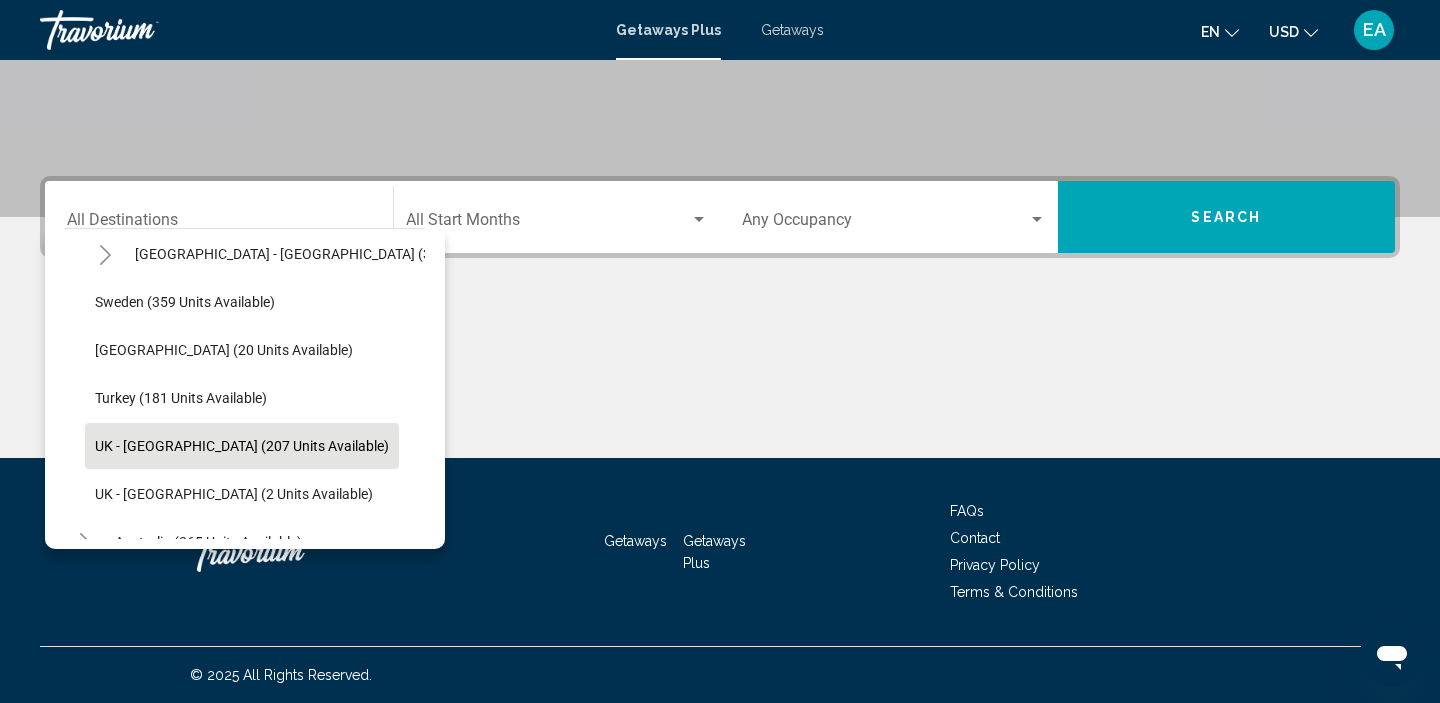 scroll, scrollTop: 792, scrollLeft: 0, axis: vertical 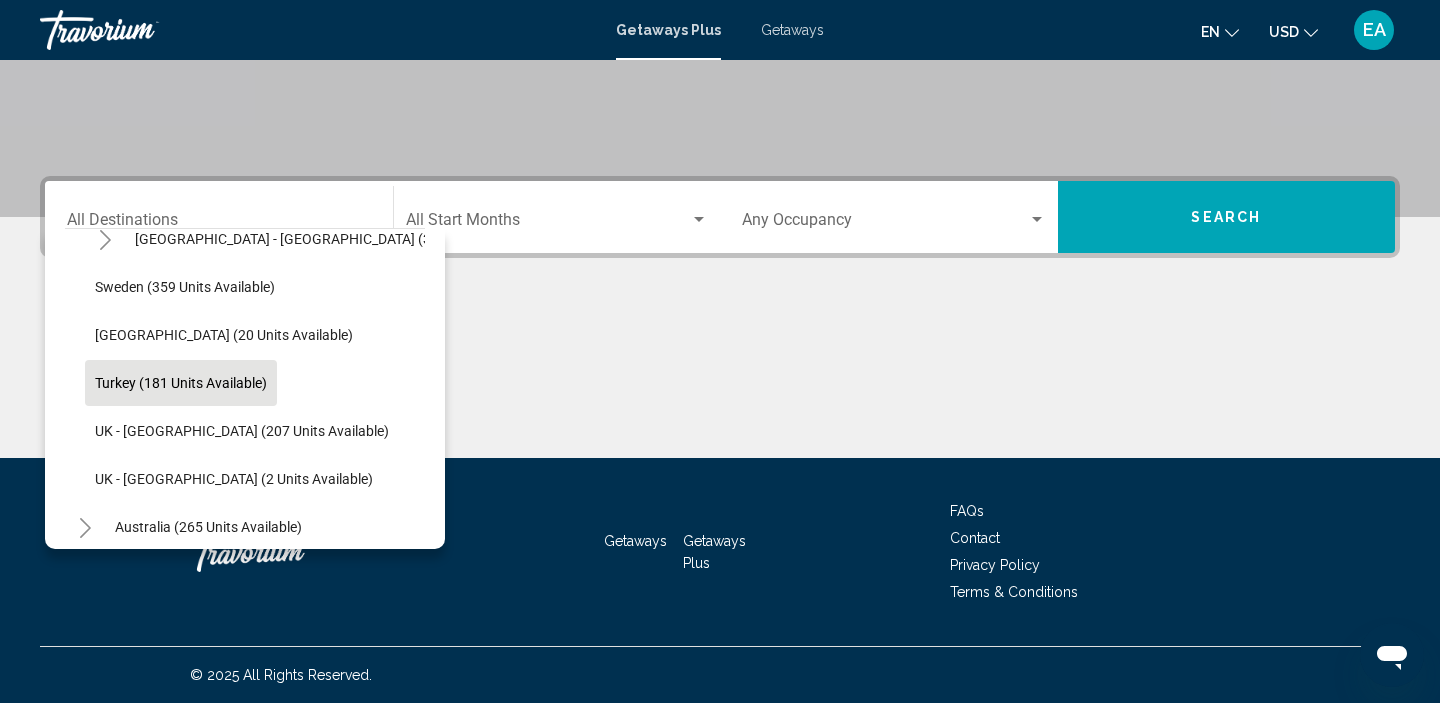 click on "Turkey (181 units available)" 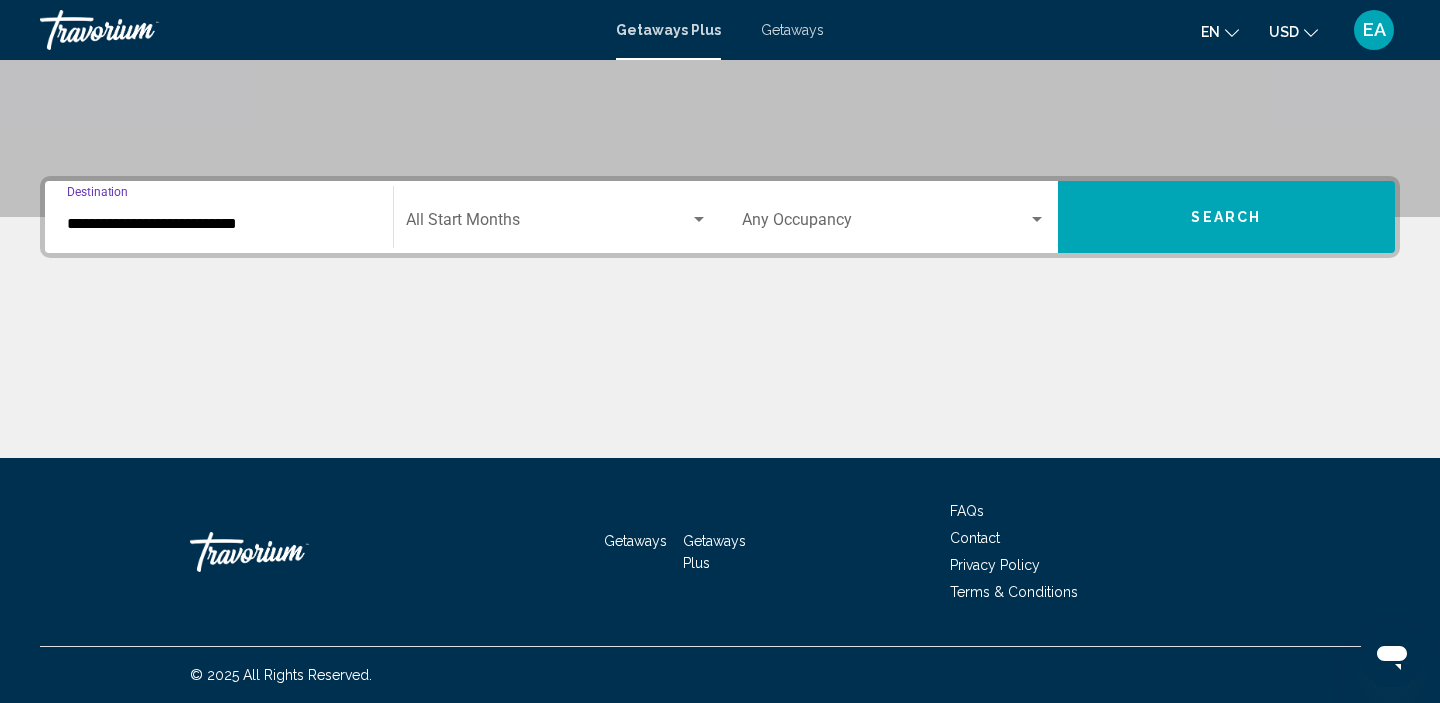 click at bounding box center (548, 224) 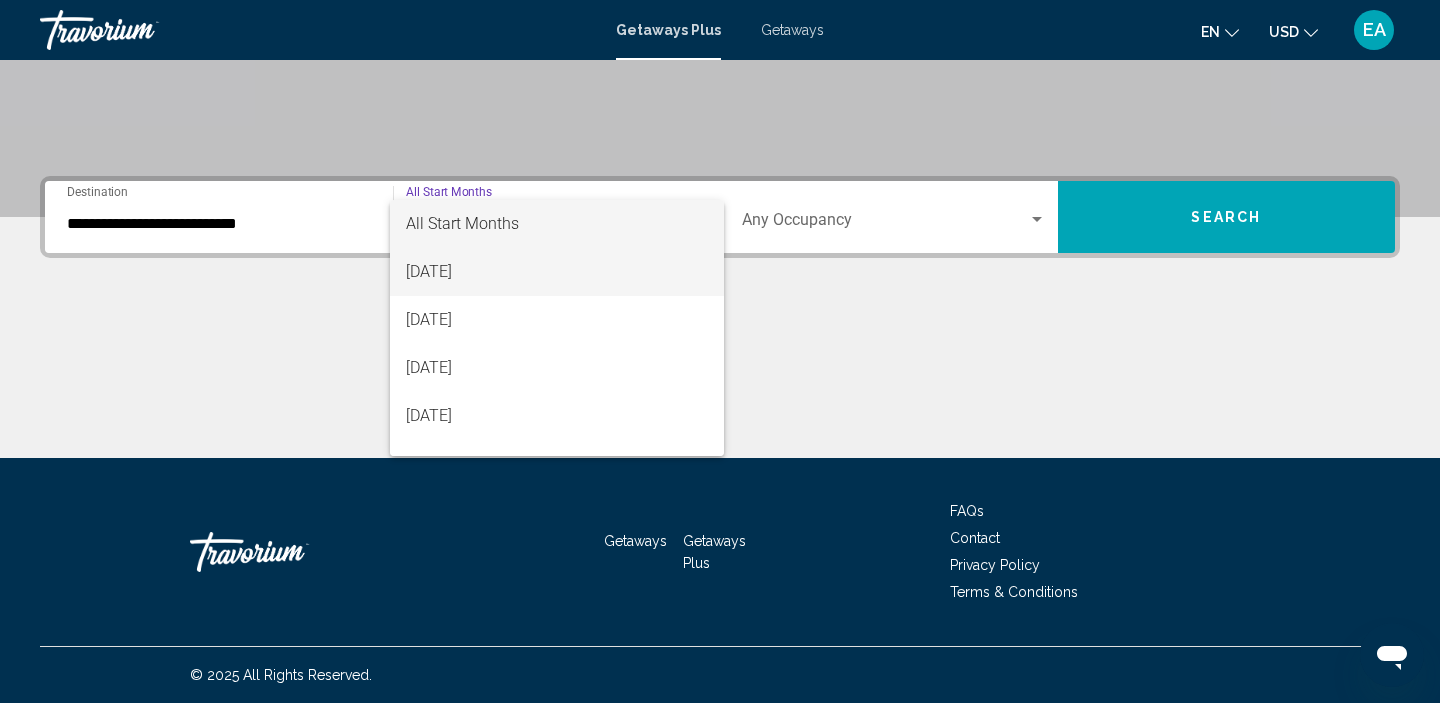 click on "[DATE]" at bounding box center [557, 272] 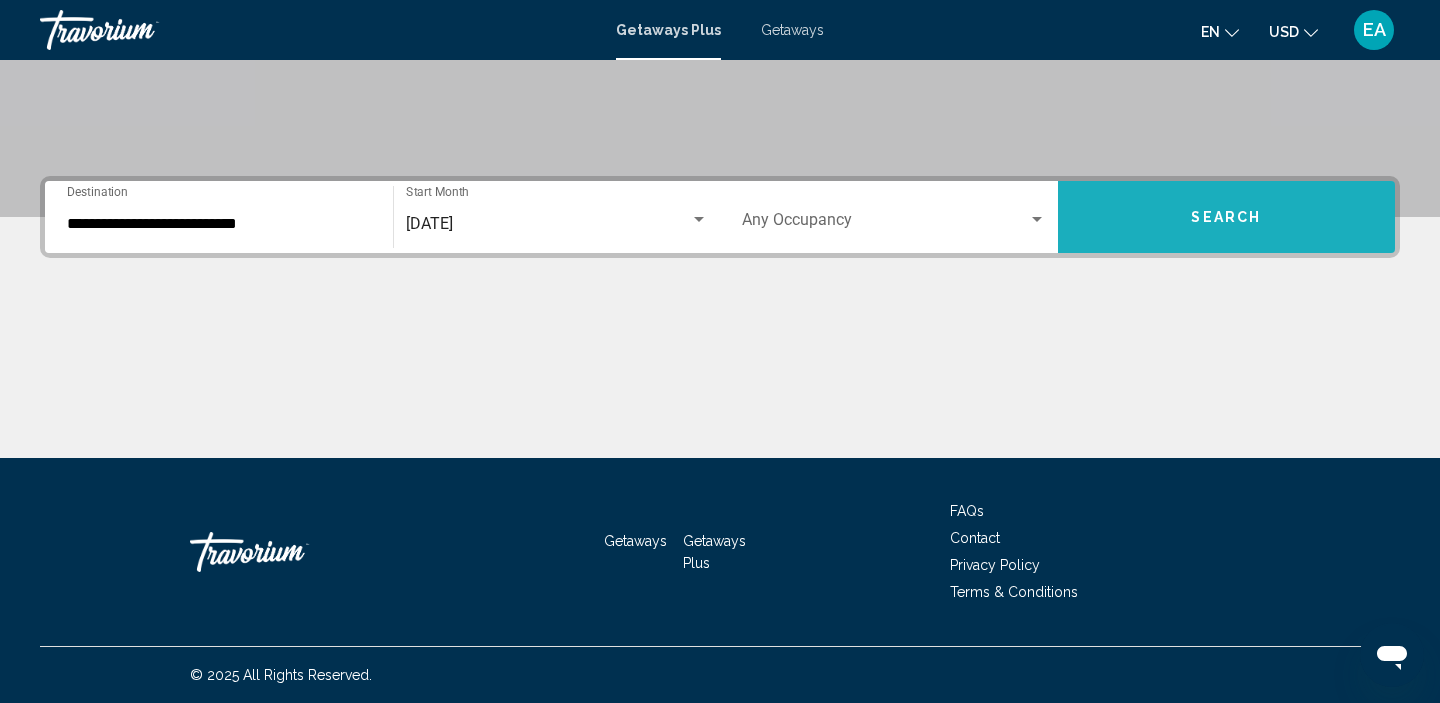 click on "Search" at bounding box center (1227, 217) 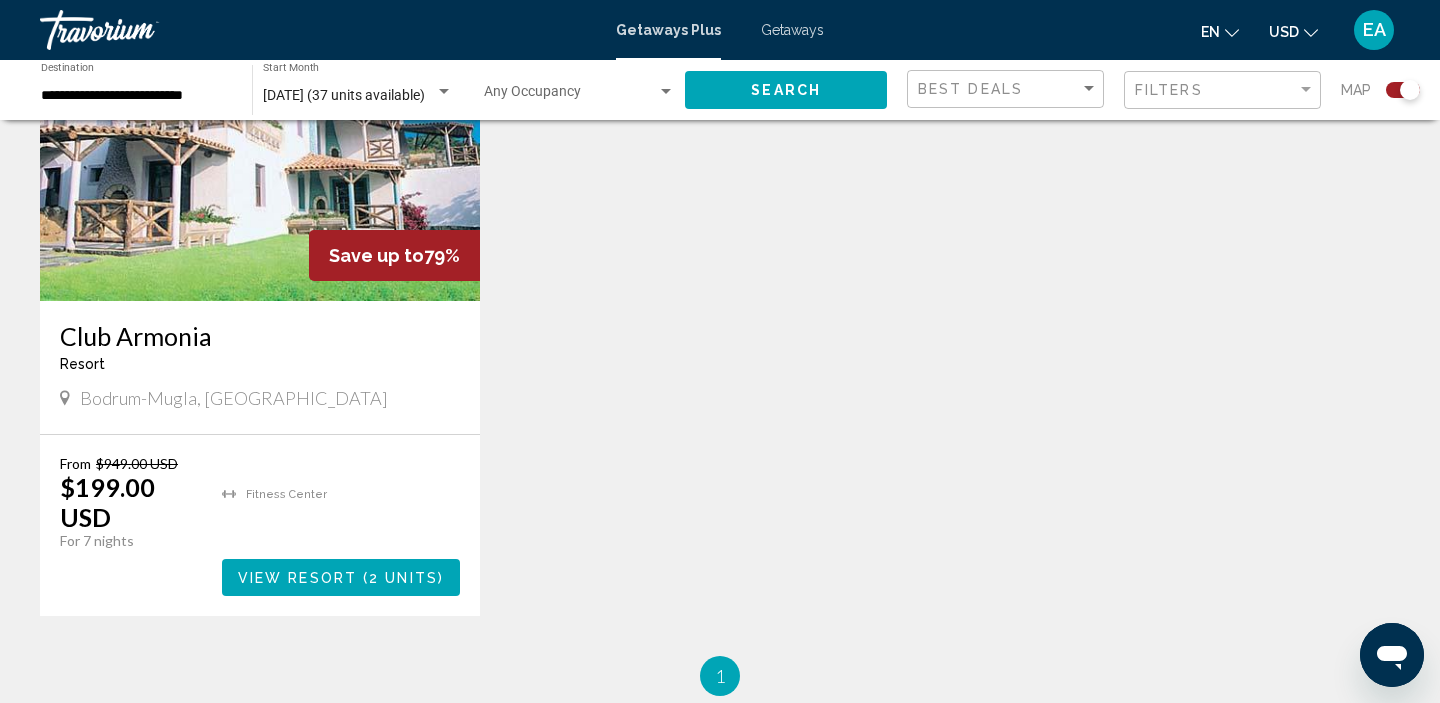 scroll, scrollTop: 2168, scrollLeft: 0, axis: vertical 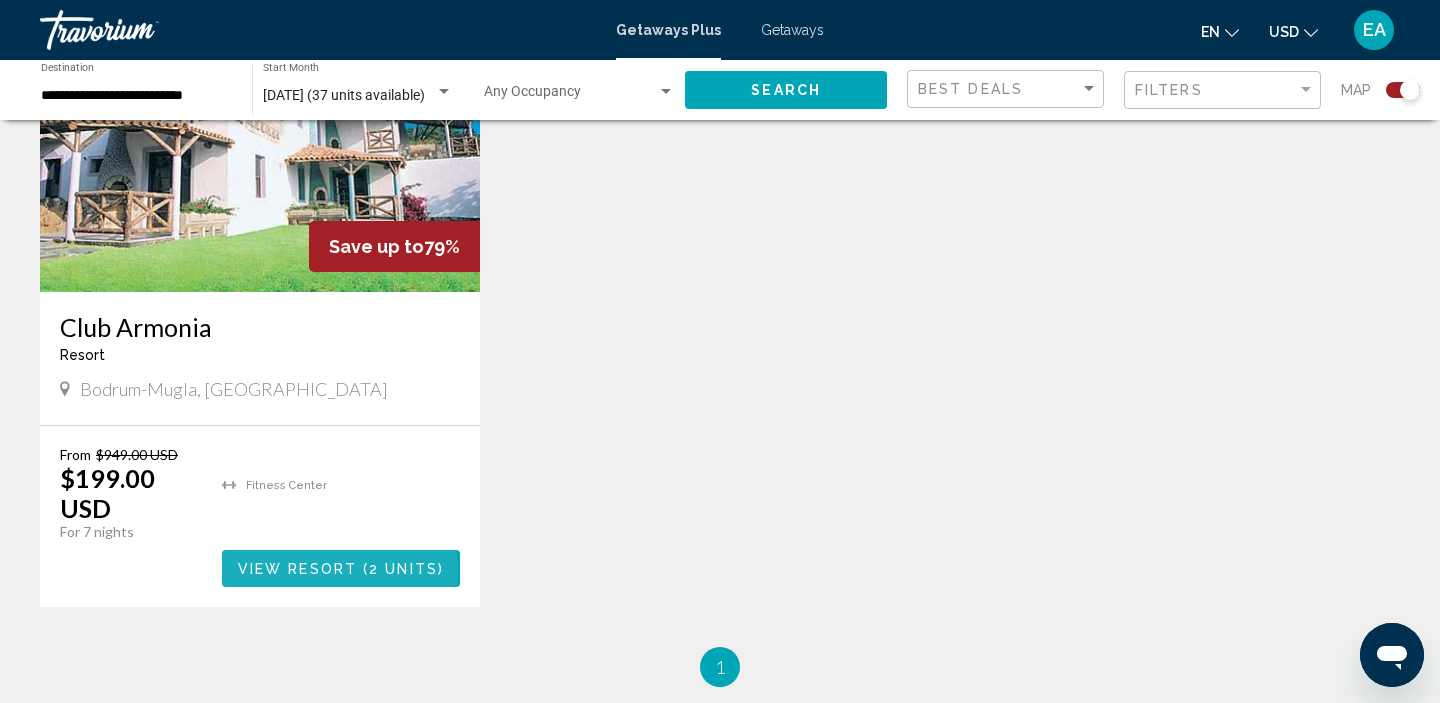 click on "View Resort" at bounding box center (297, 569) 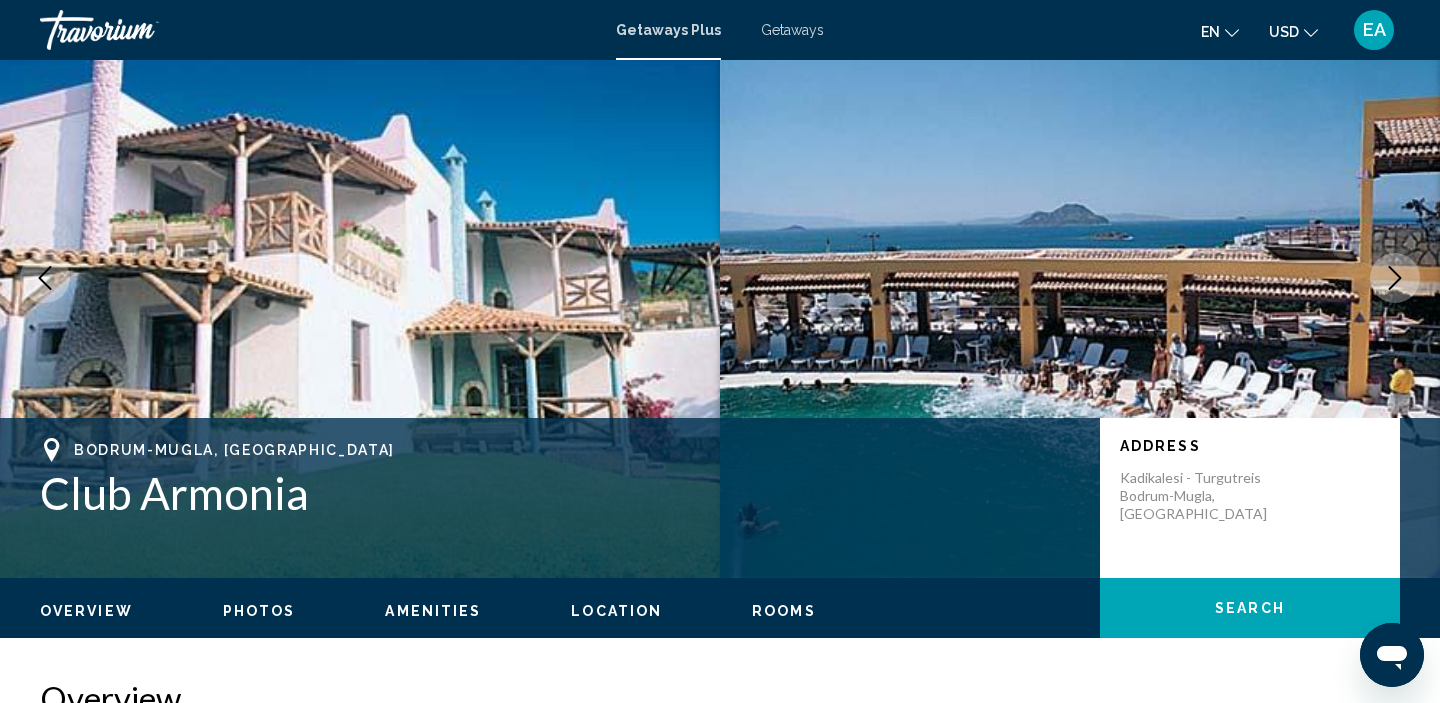 scroll, scrollTop: 61, scrollLeft: 0, axis: vertical 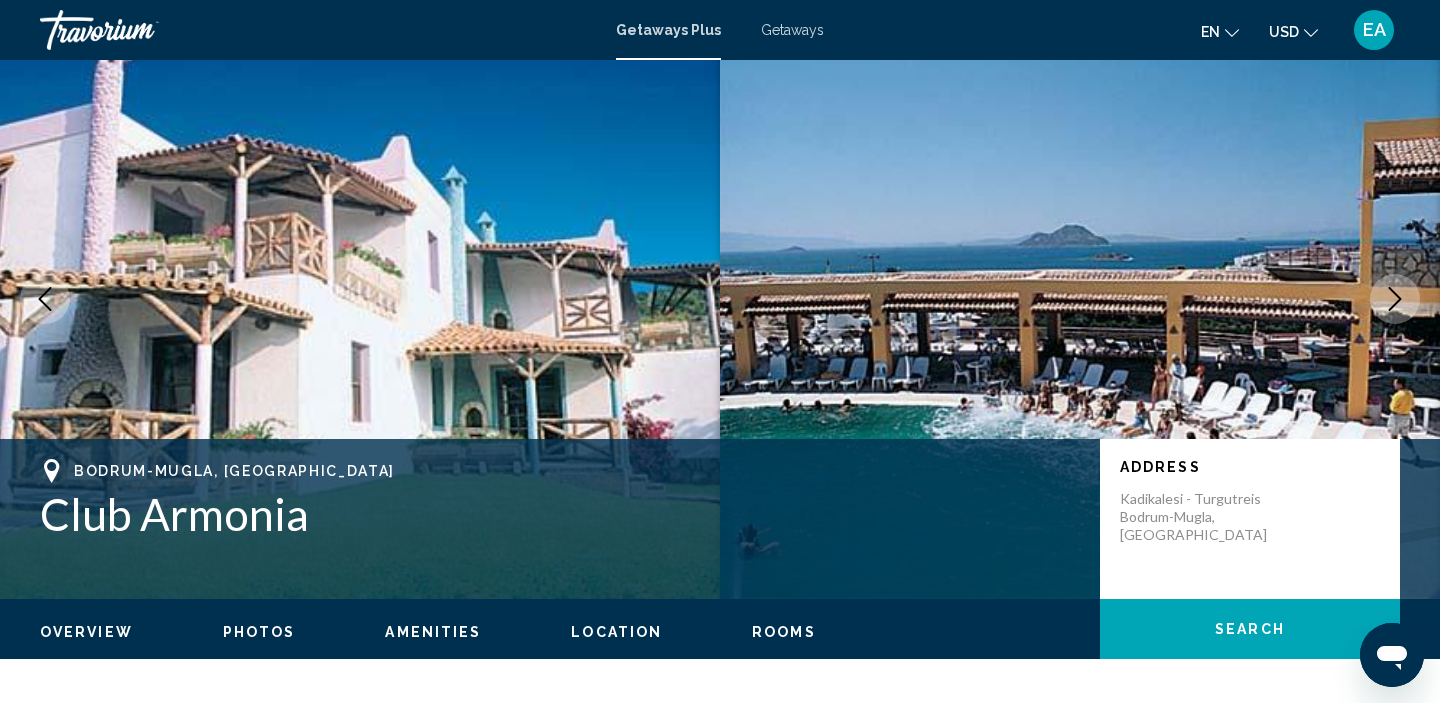 click at bounding box center [1395, 299] 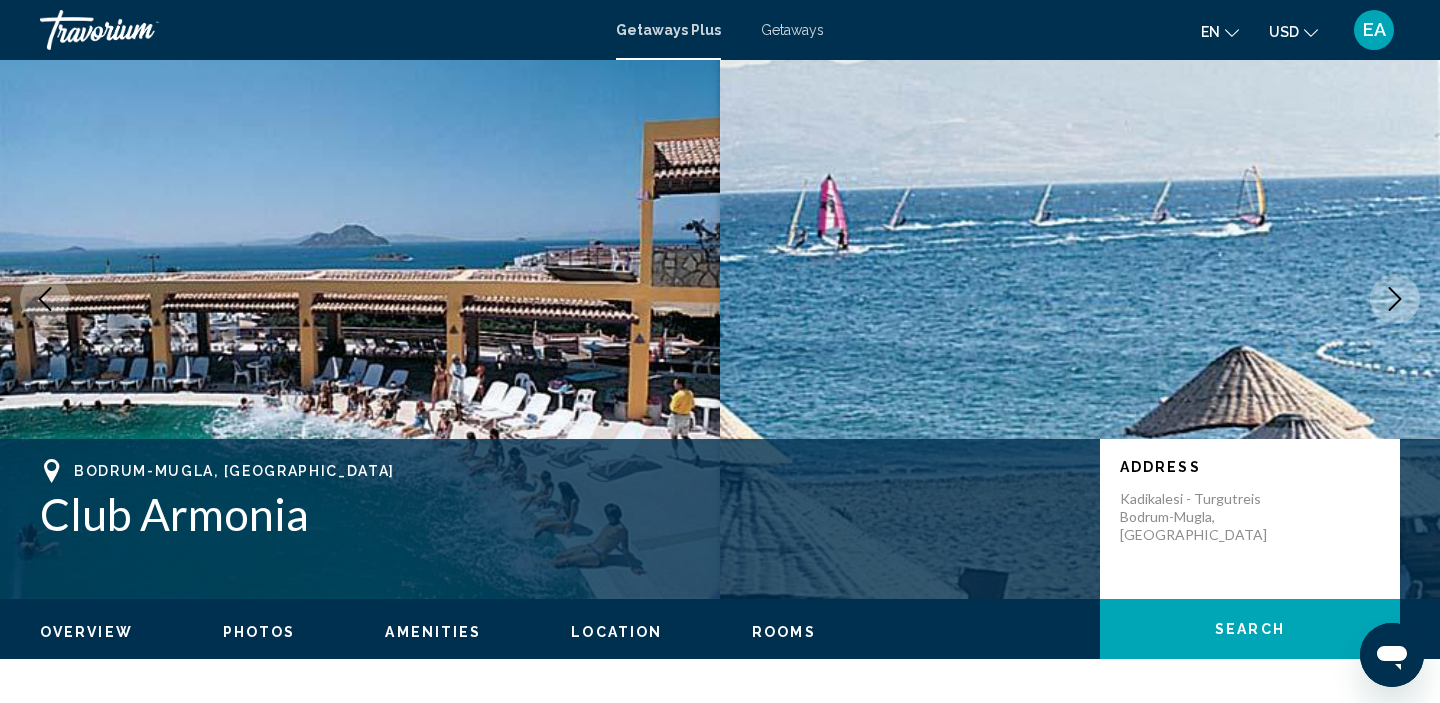 click at bounding box center (1395, 299) 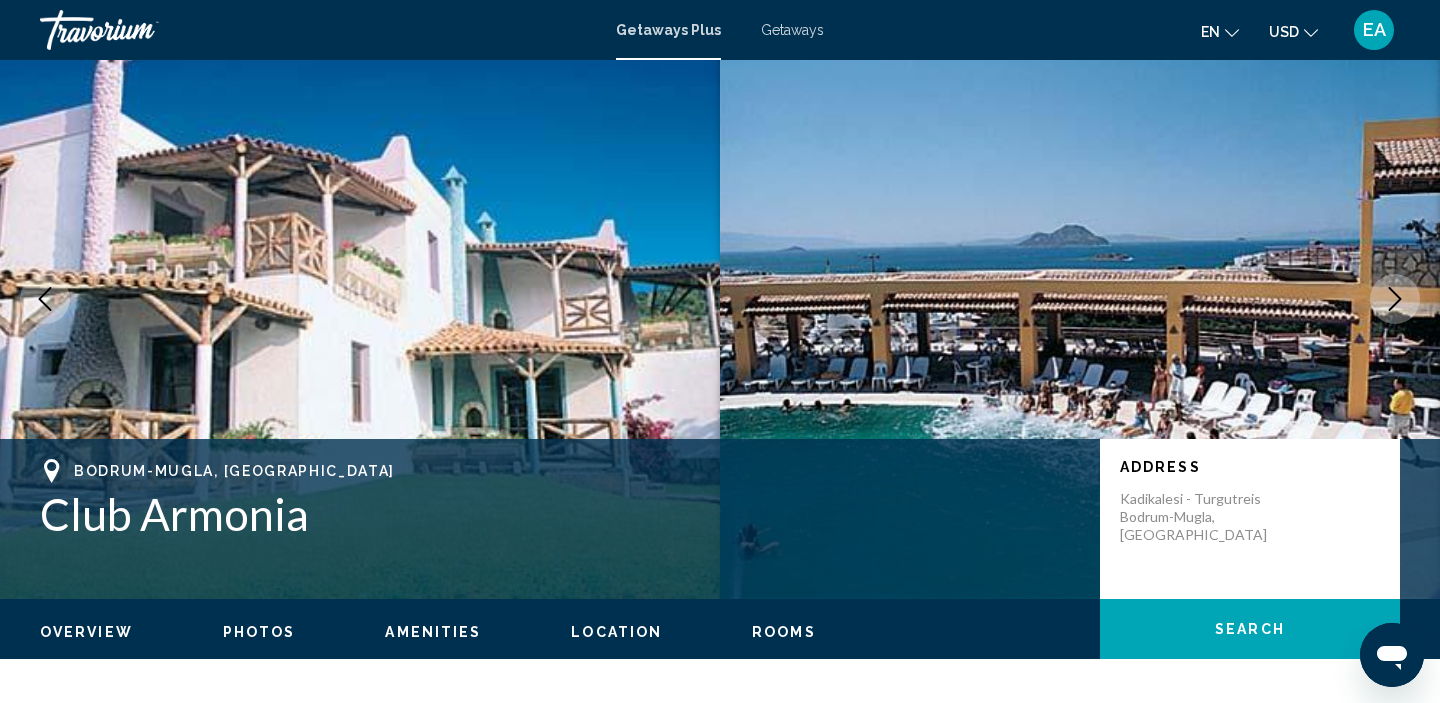 click at bounding box center [1395, 299] 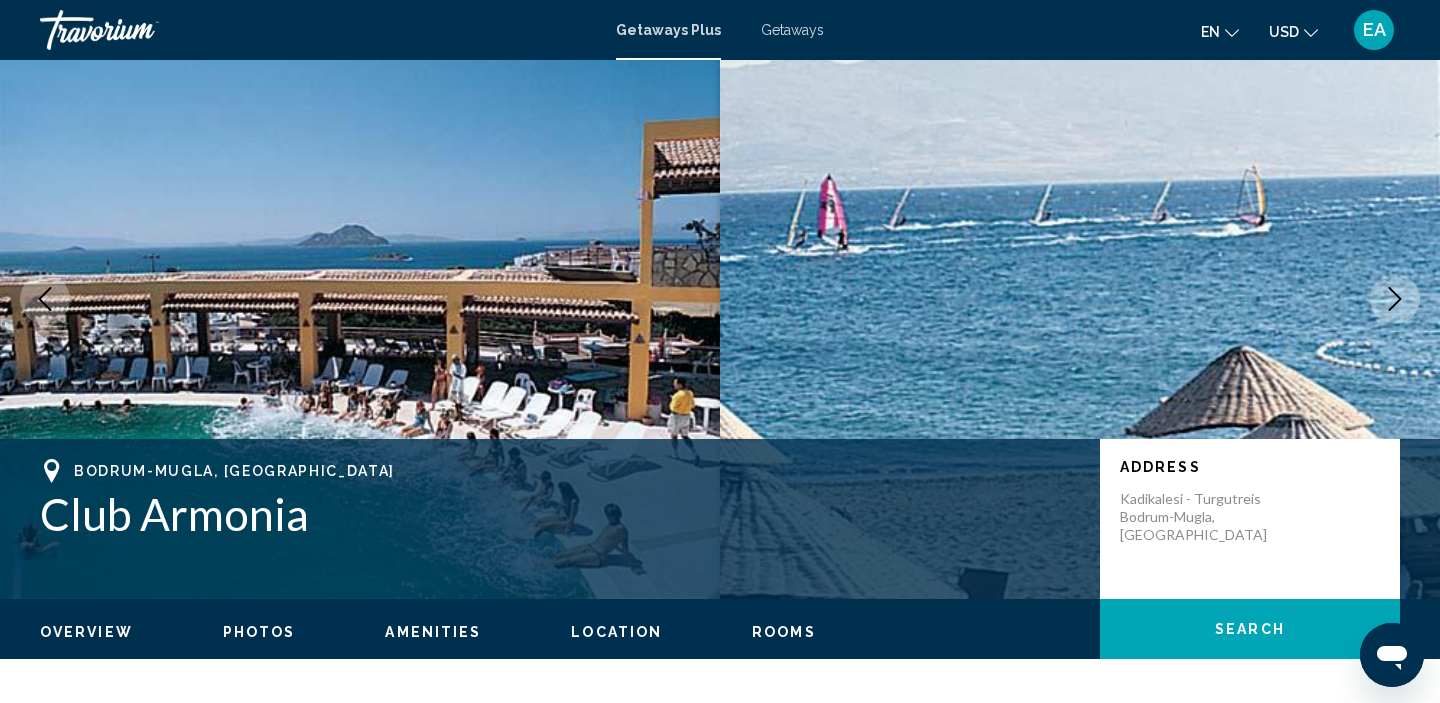 click at bounding box center [1395, 299] 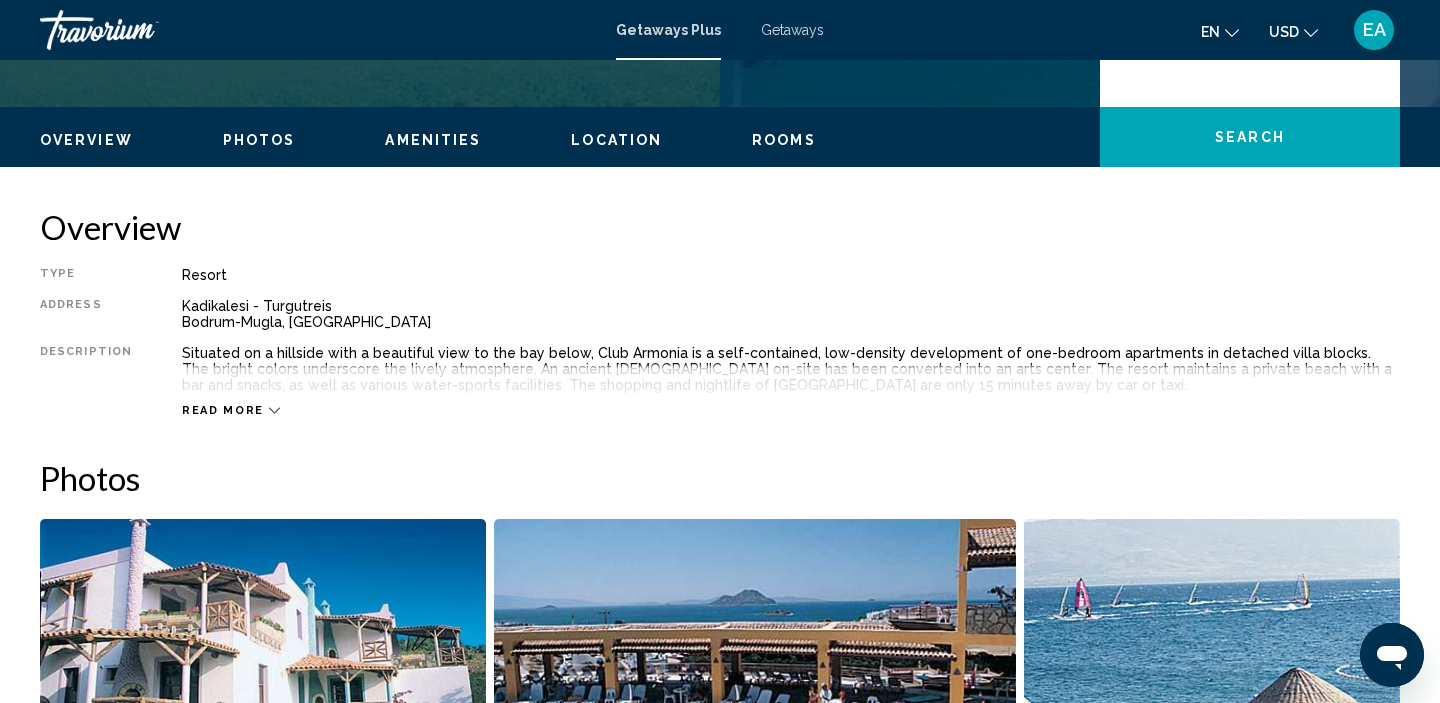 scroll, scrollTop: 563, scrollLeft: 0, axis: vertical 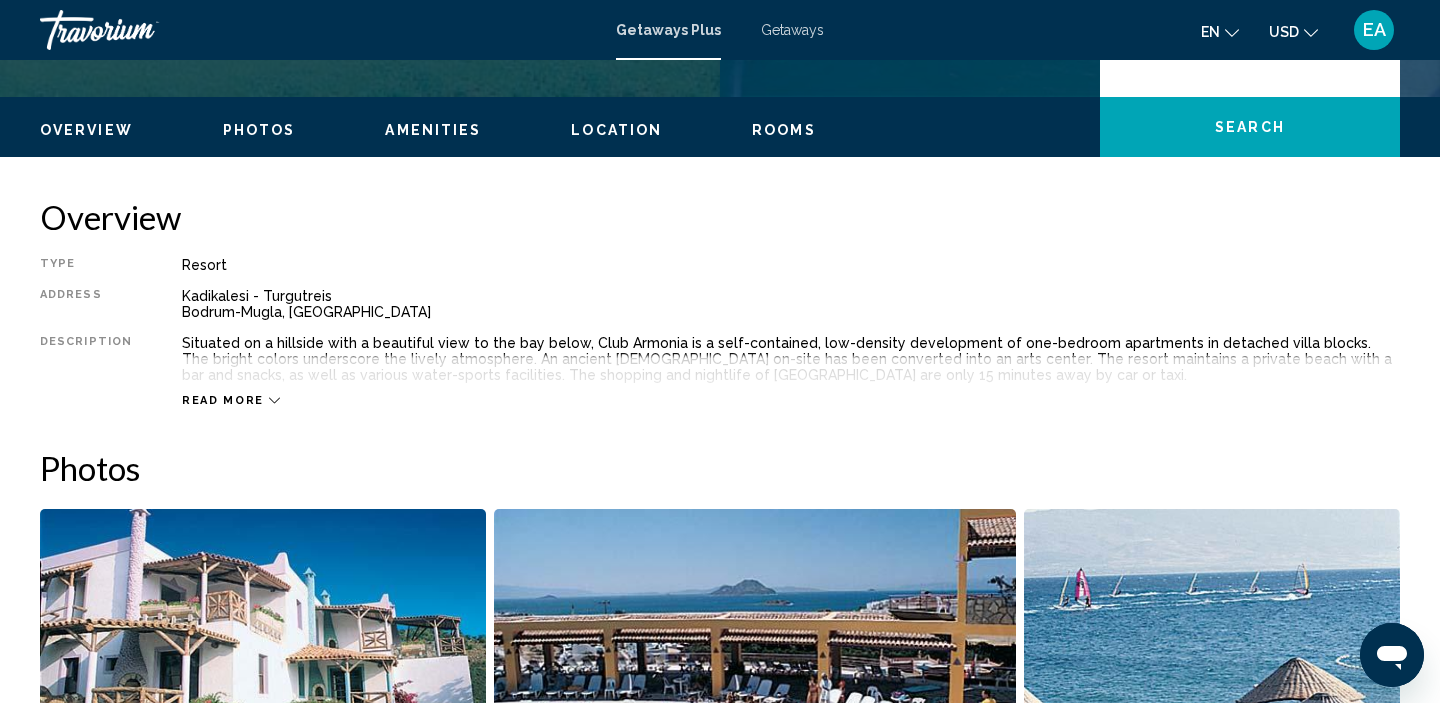click on "Read more" at bounding box center [223, 400] 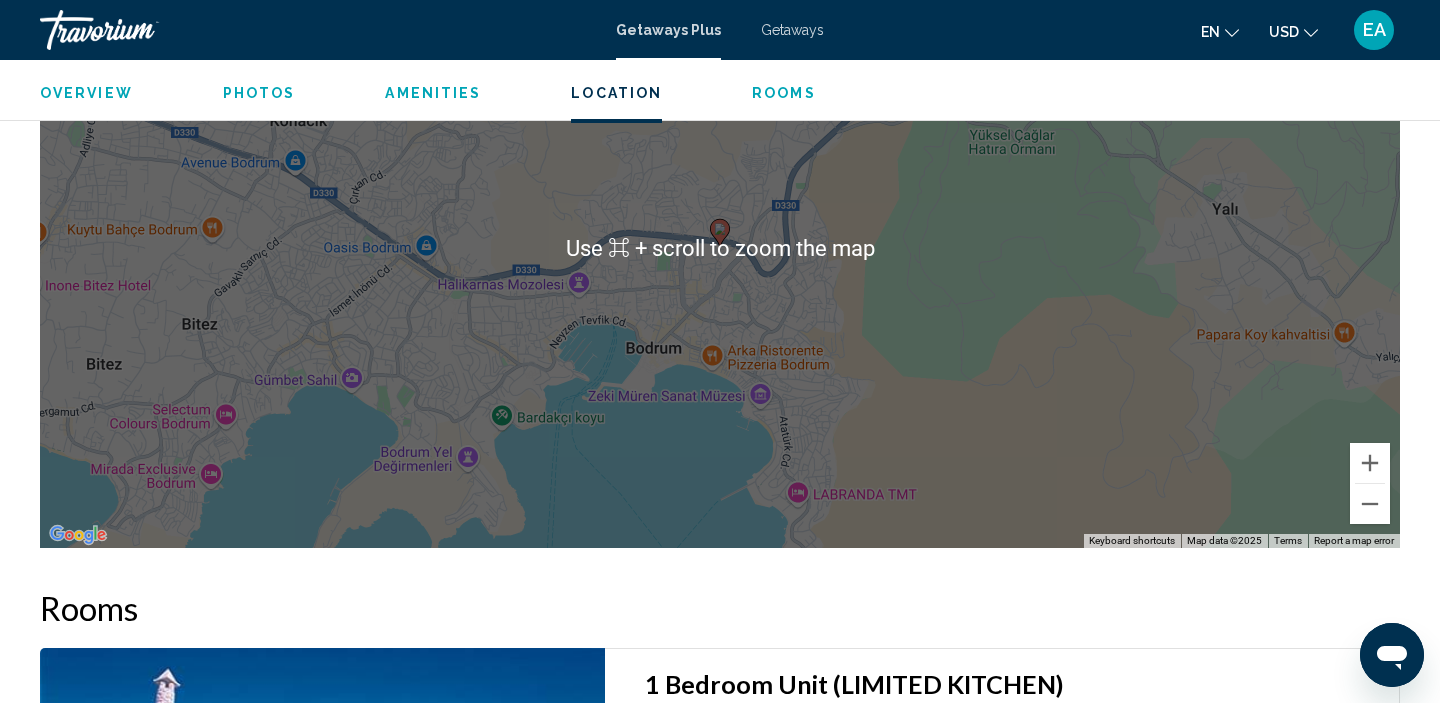 scroll, scrollTop: 2075, scrollLeft: 0, axis: vertical 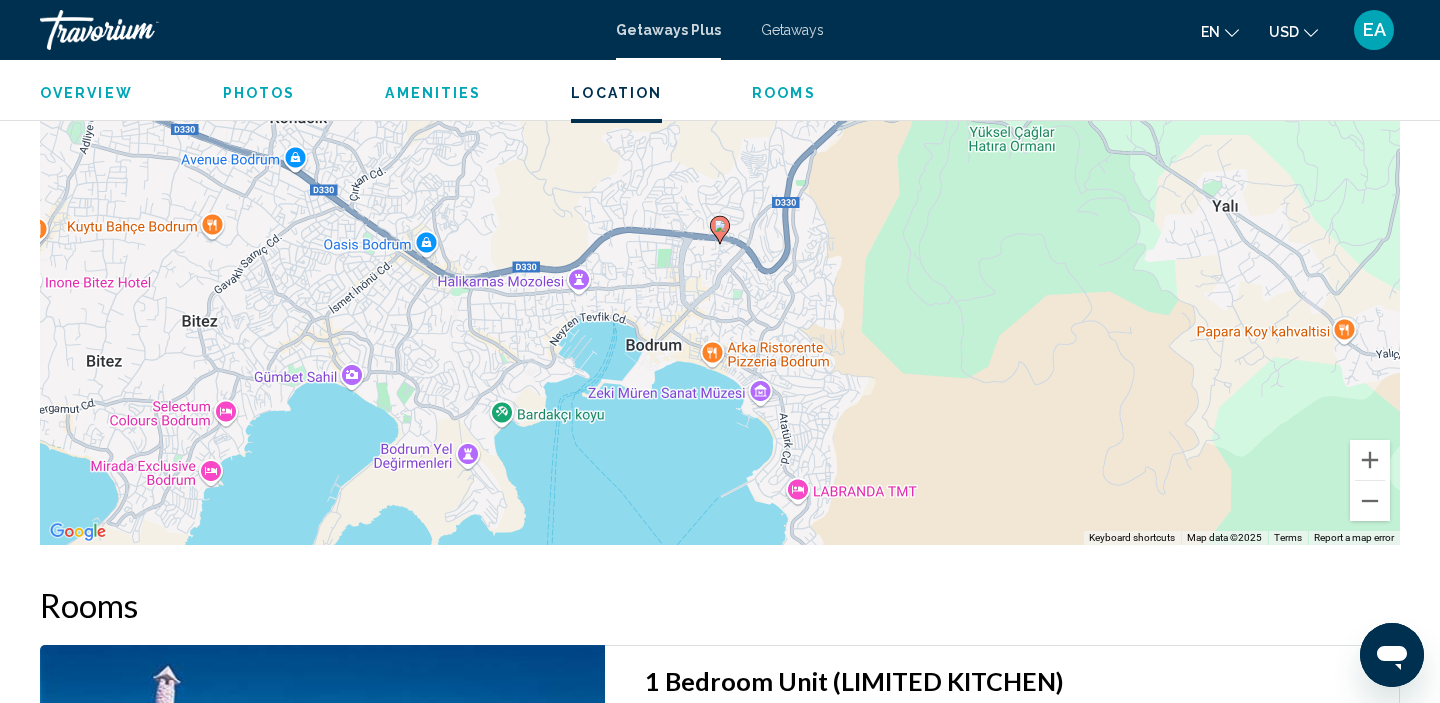 click on "Getaways" at bounding box center [792, 30] 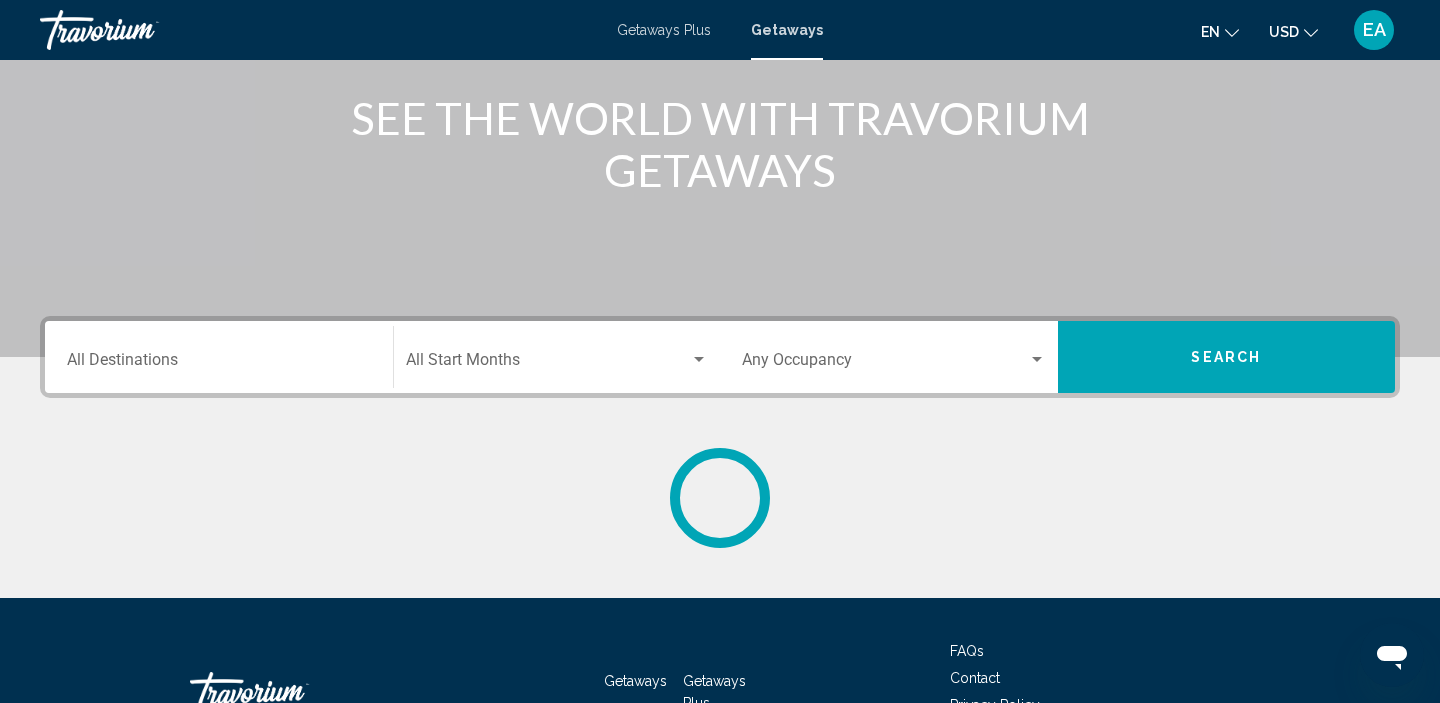 scroll, scrollTop: 290, scrollLeft: 0, axis: vertical 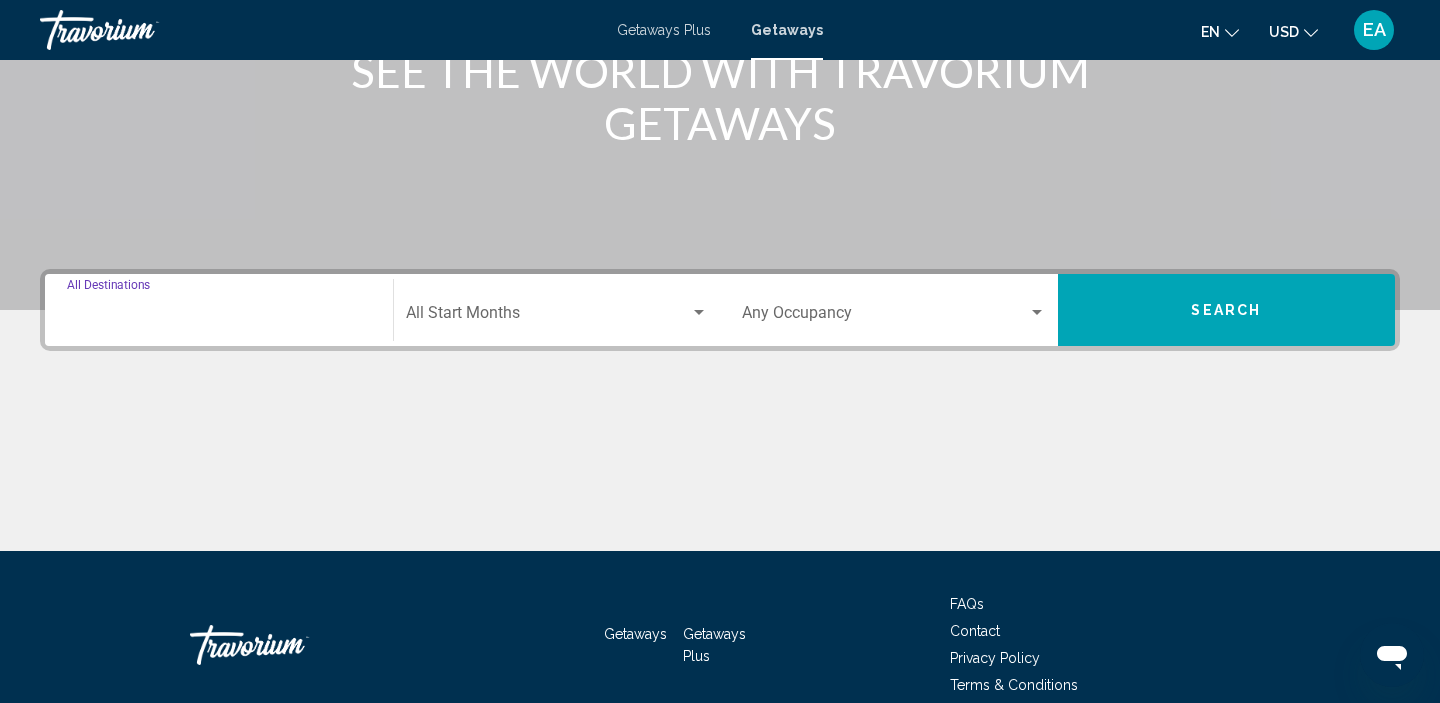 click on "Destination All Destinations" at bounding box center (219, 317) 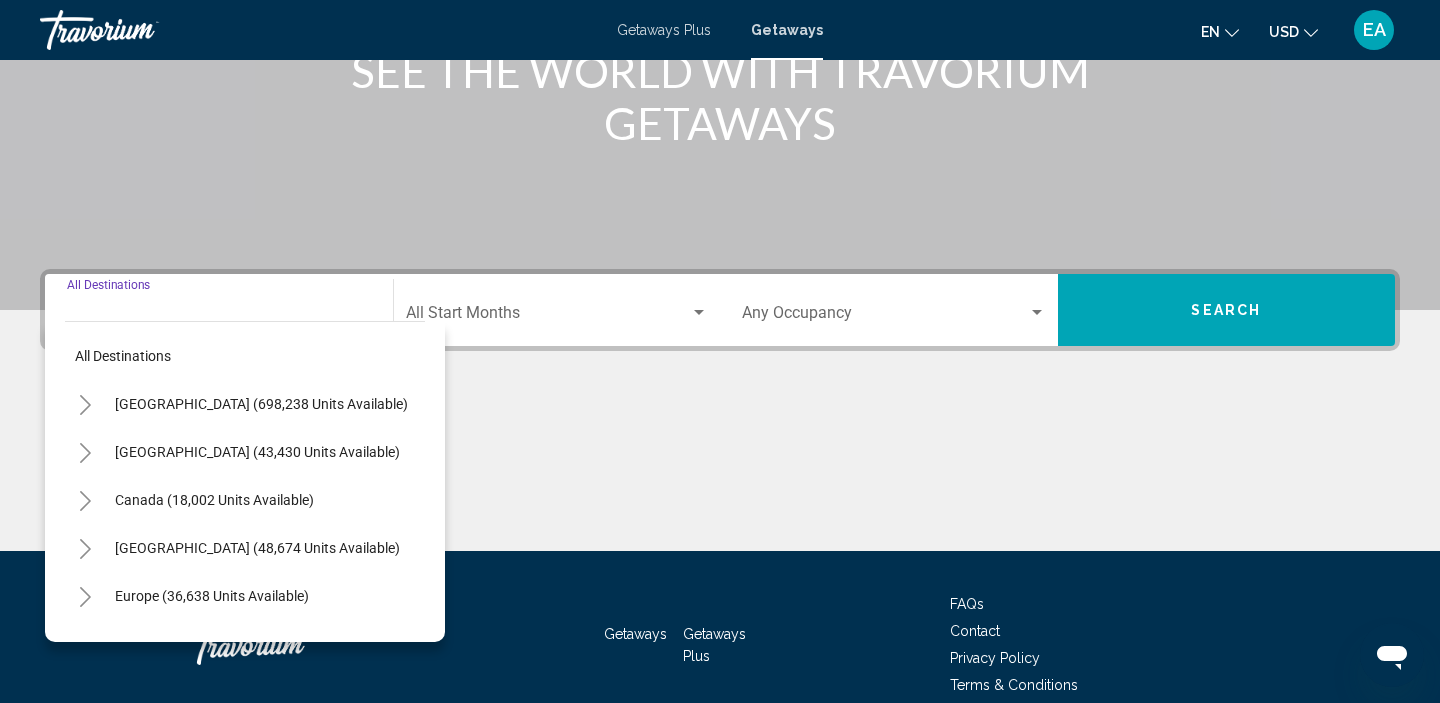 scroll, scrollTop: 383, scrollLeft: 0, axis: vertical 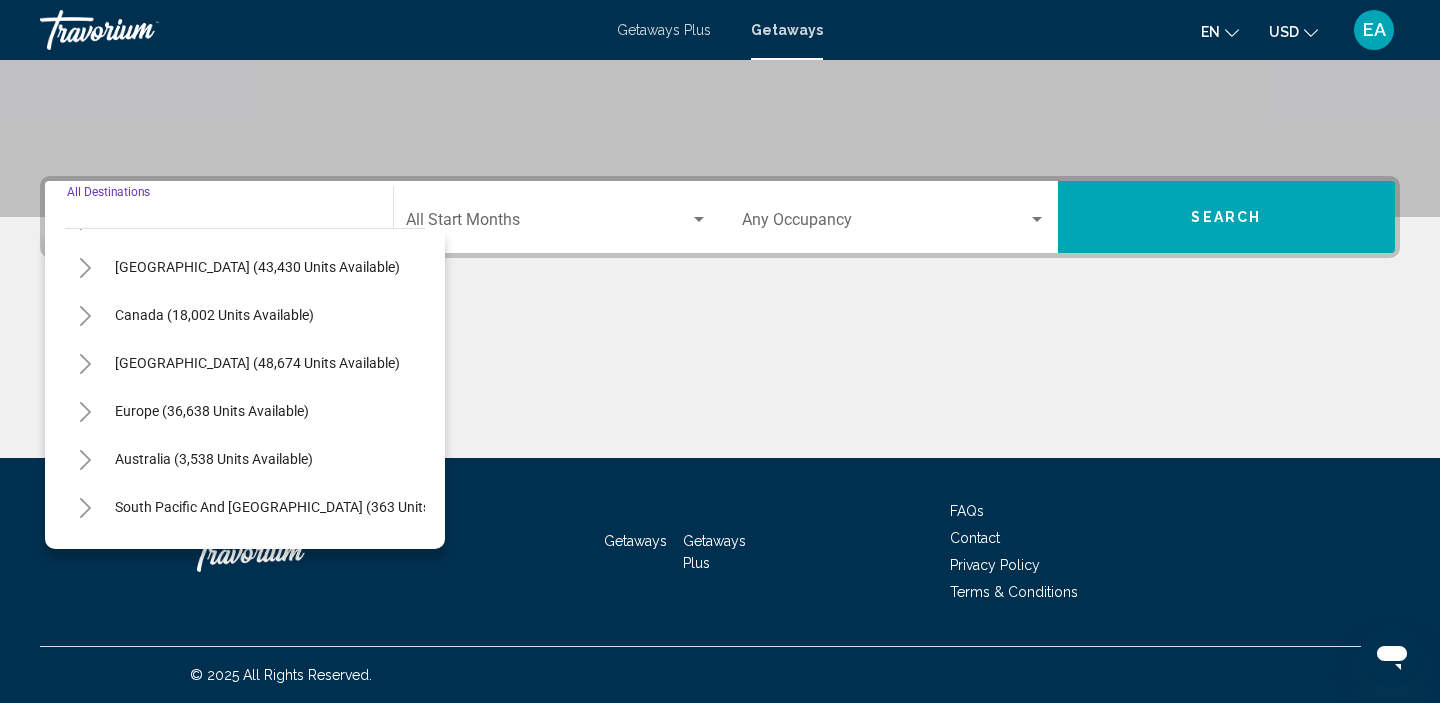 click 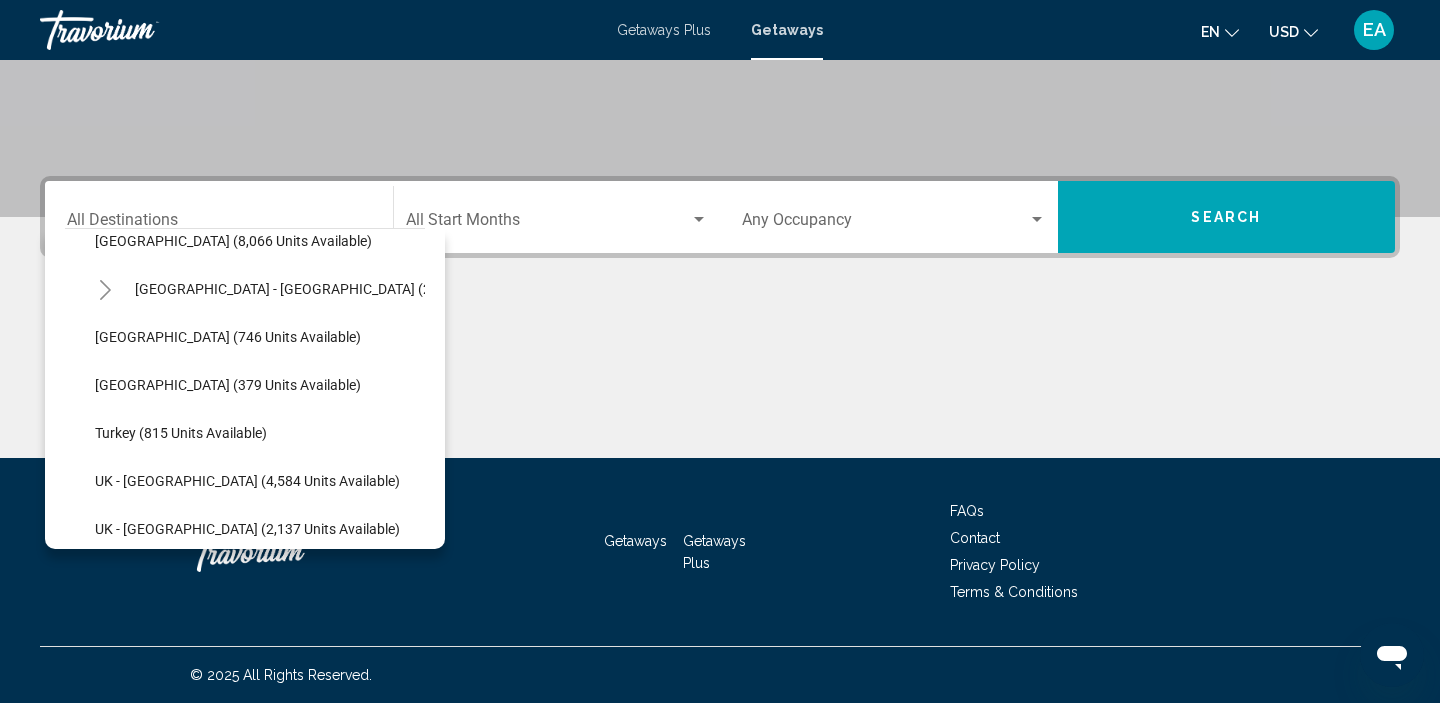 scroll, scrollTop: 988, scrollLeft: 0, axis: vertical 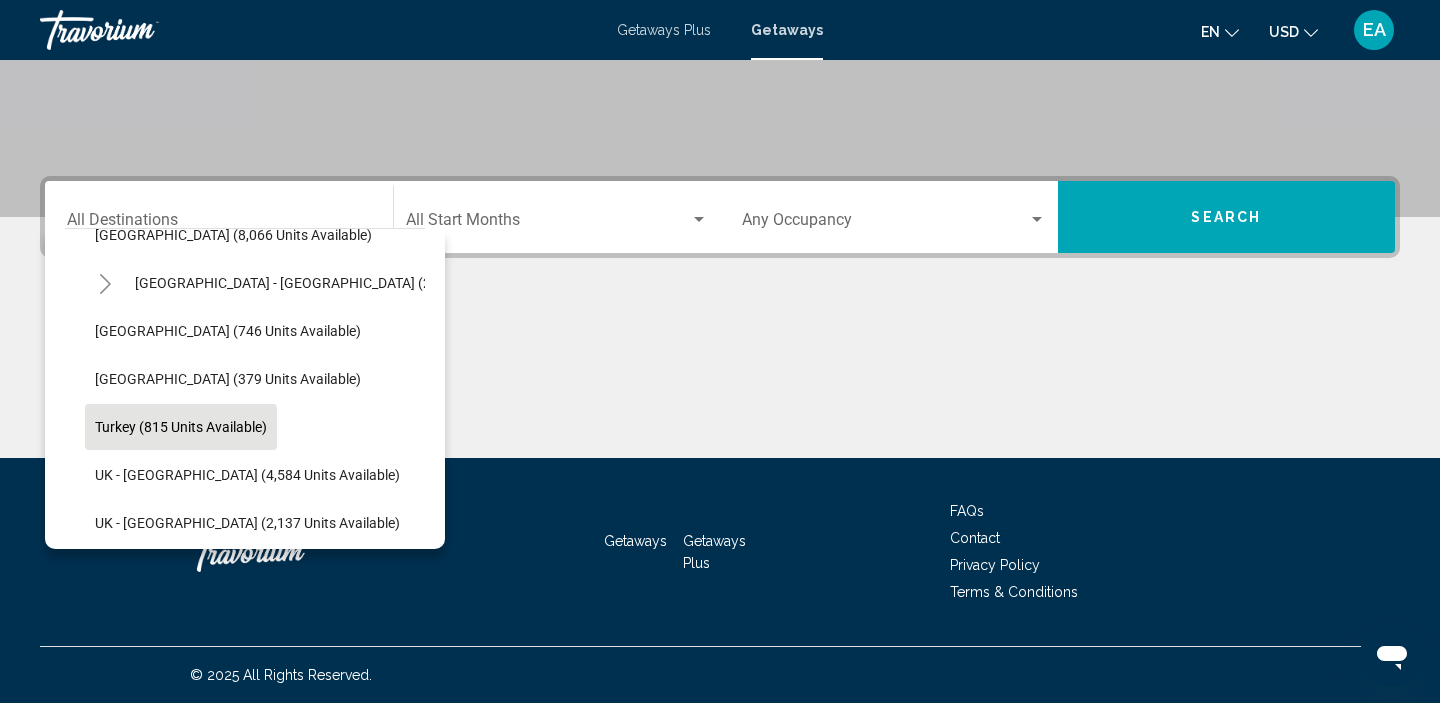 click on "Turkey (815 units available)" 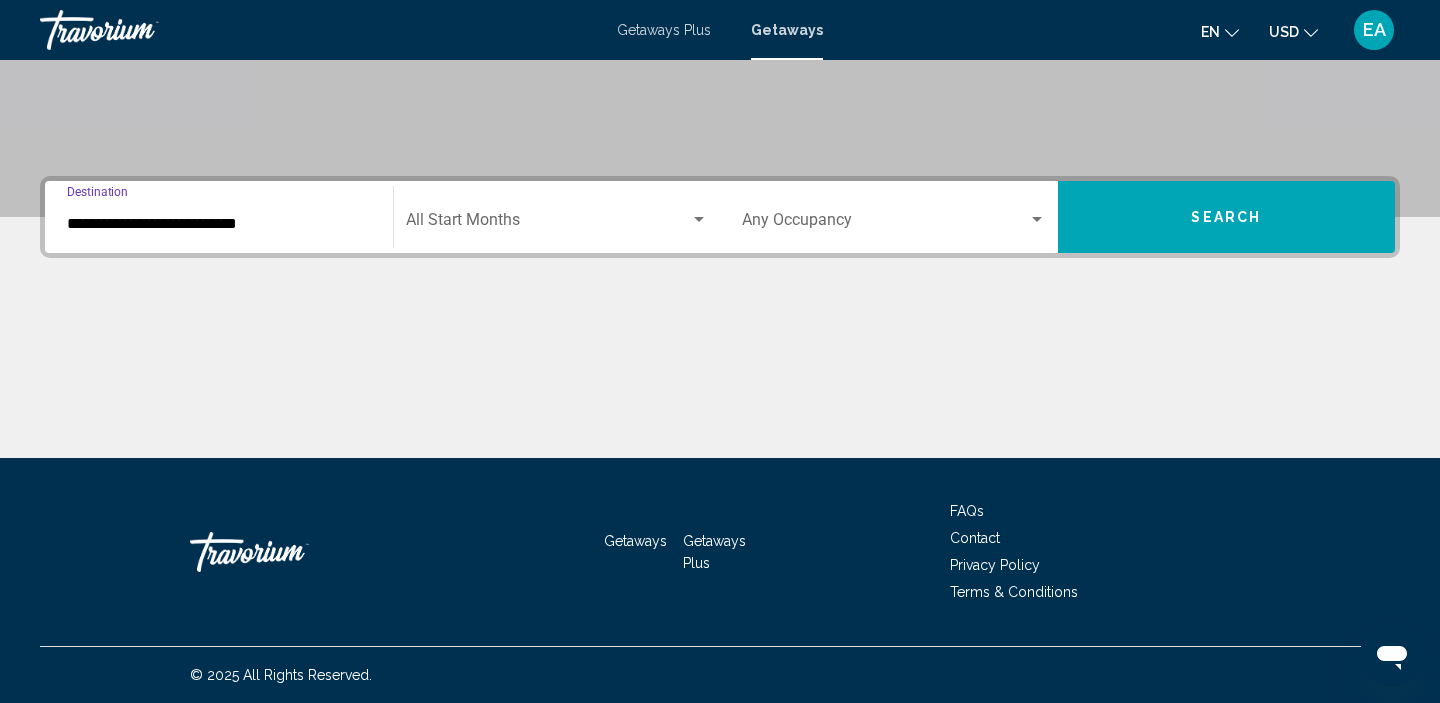 click at bounding box center [548, 224] 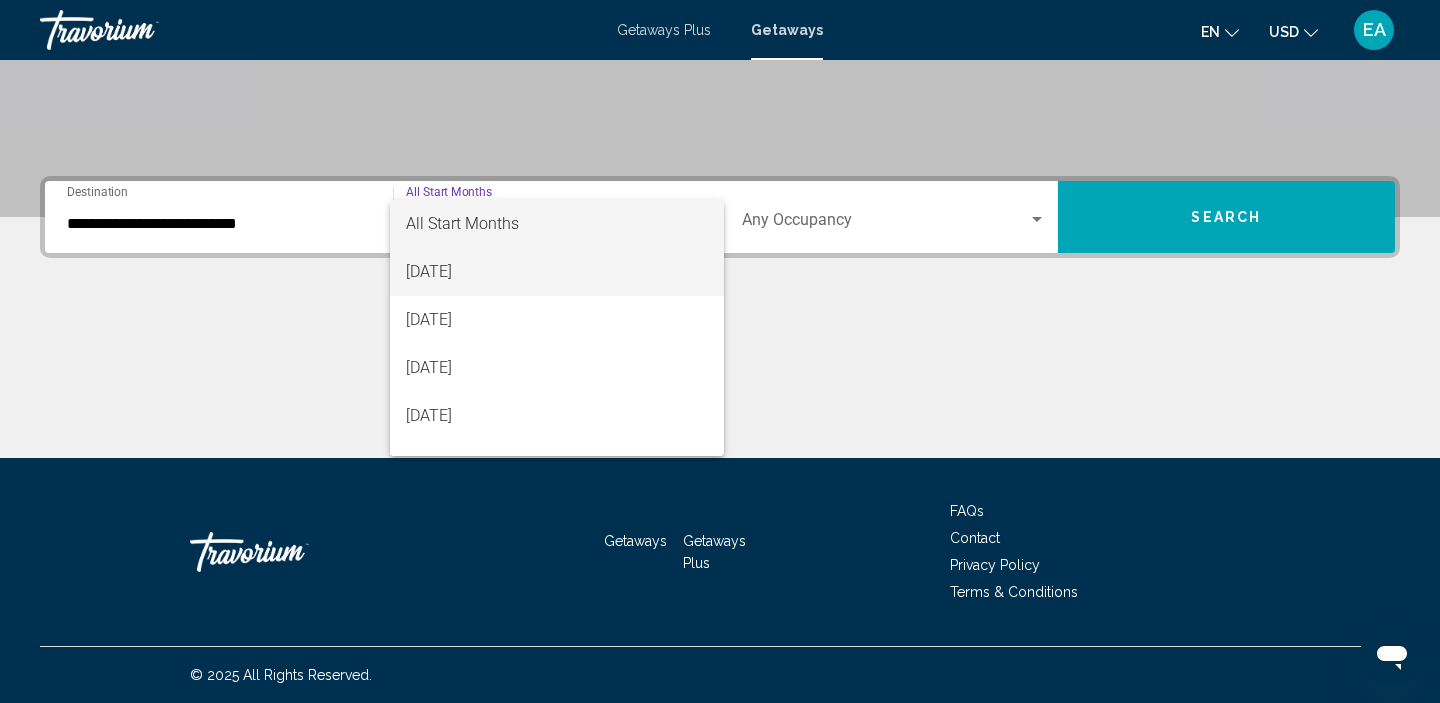 click on "[DATE]" at bounding box center (557, 272) 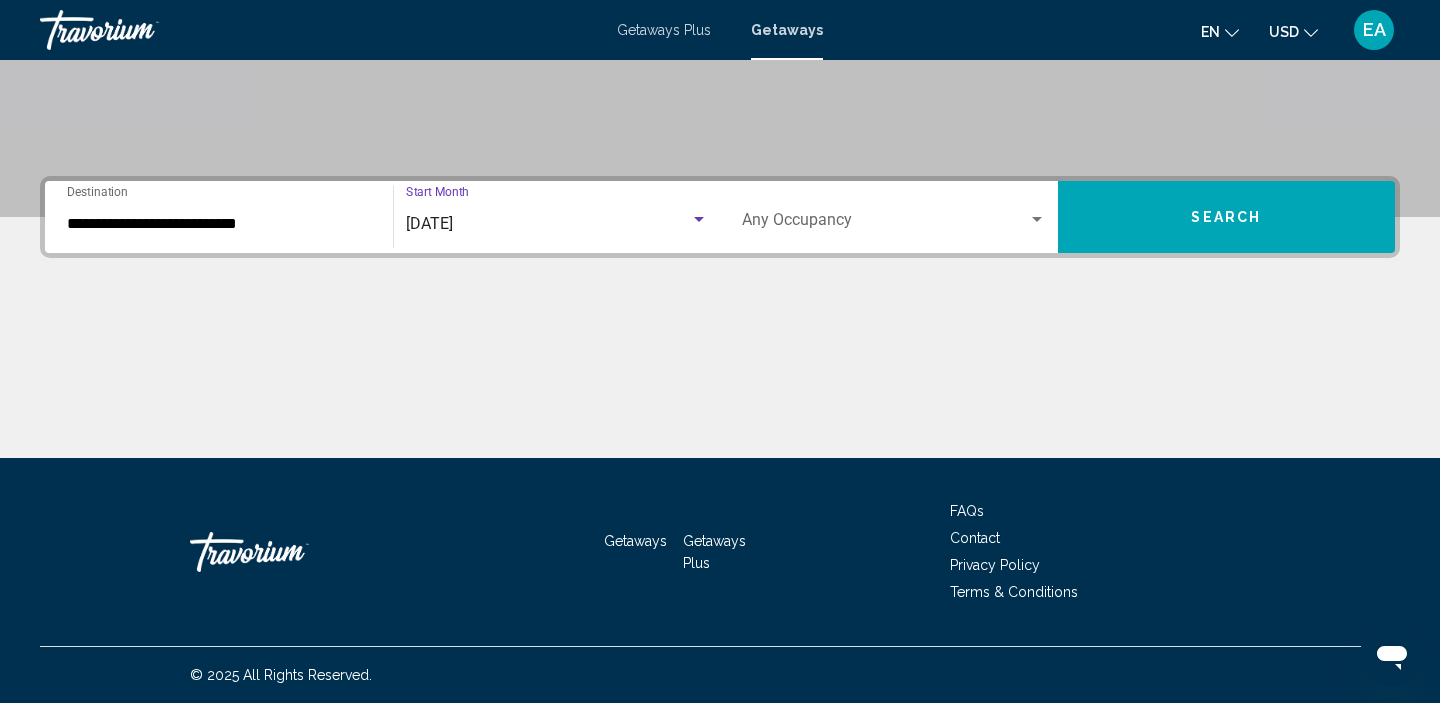click on "Search" at bounding box center (1227, 217) 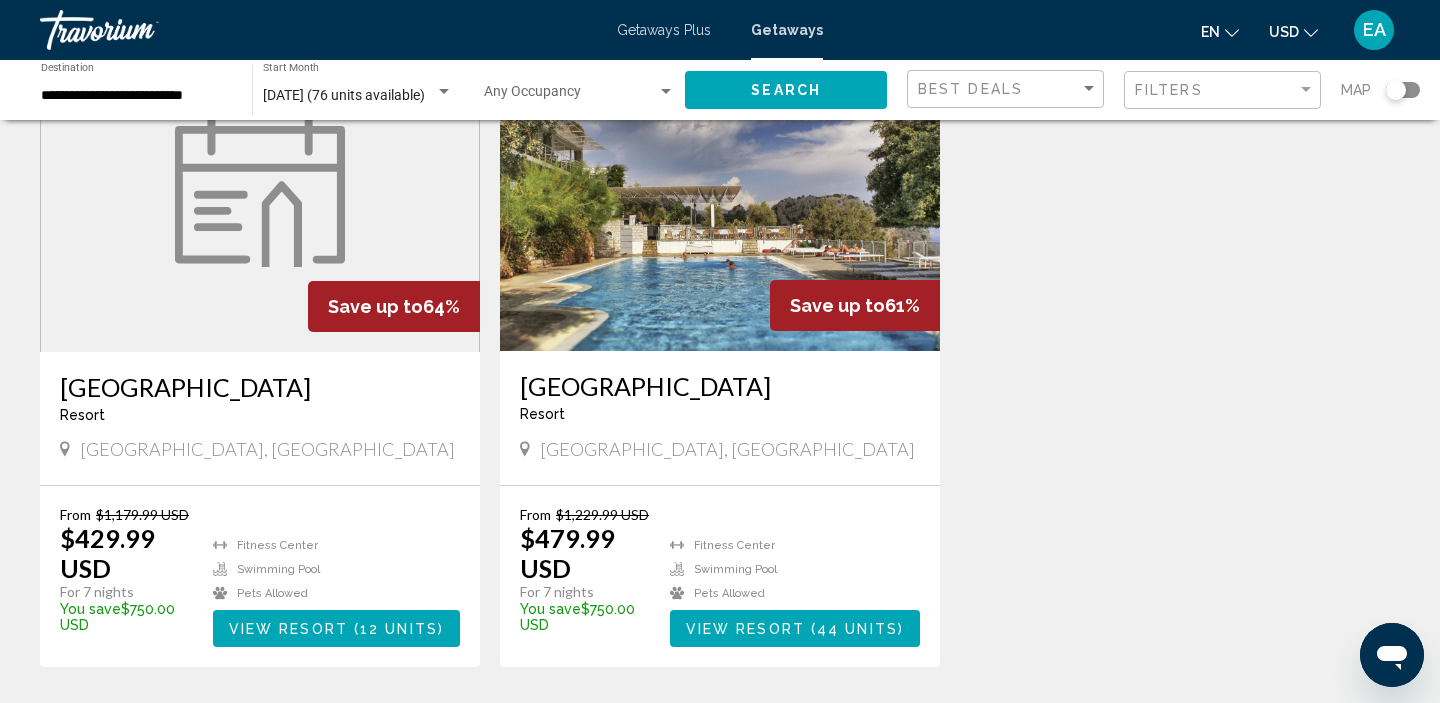 scroll, scrollTop: 1500, scrollLeft: 0, axis: vertical 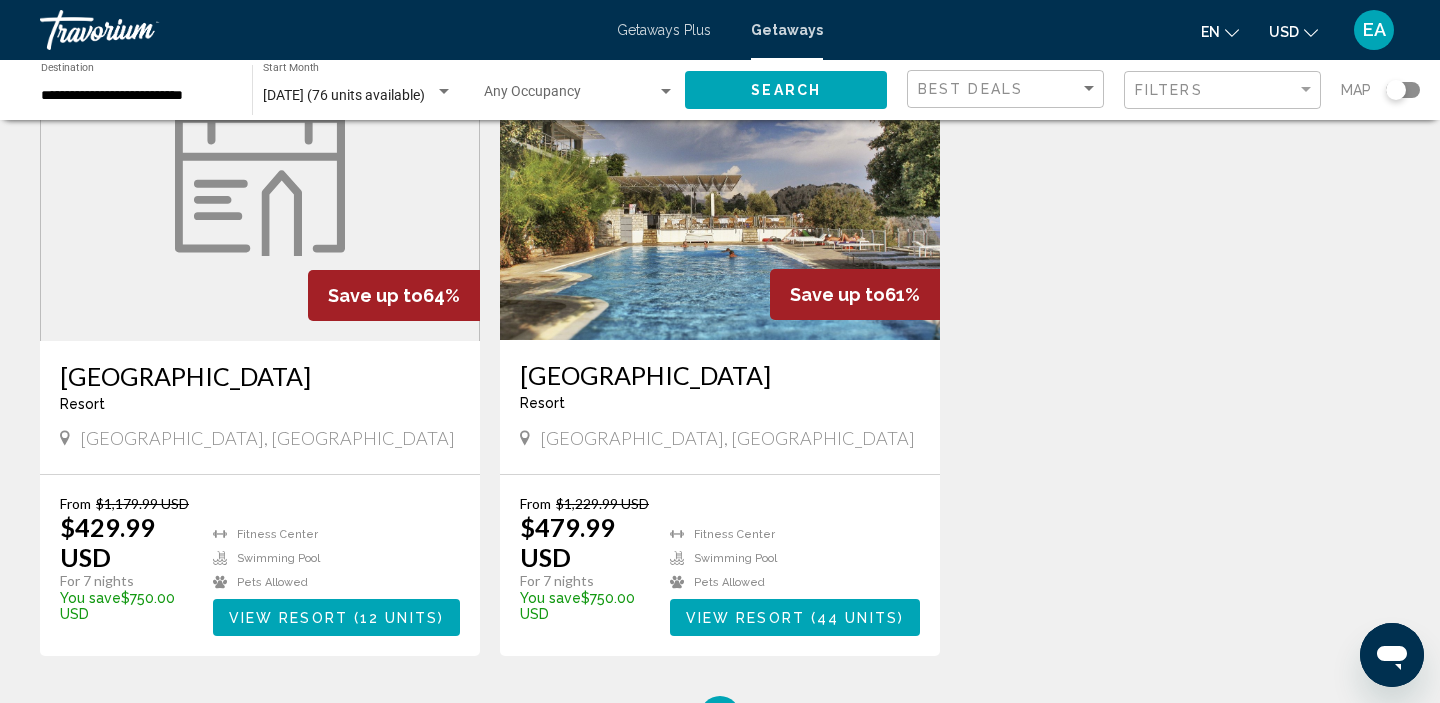 click on "View Resort" at bounding box center (288, 618) 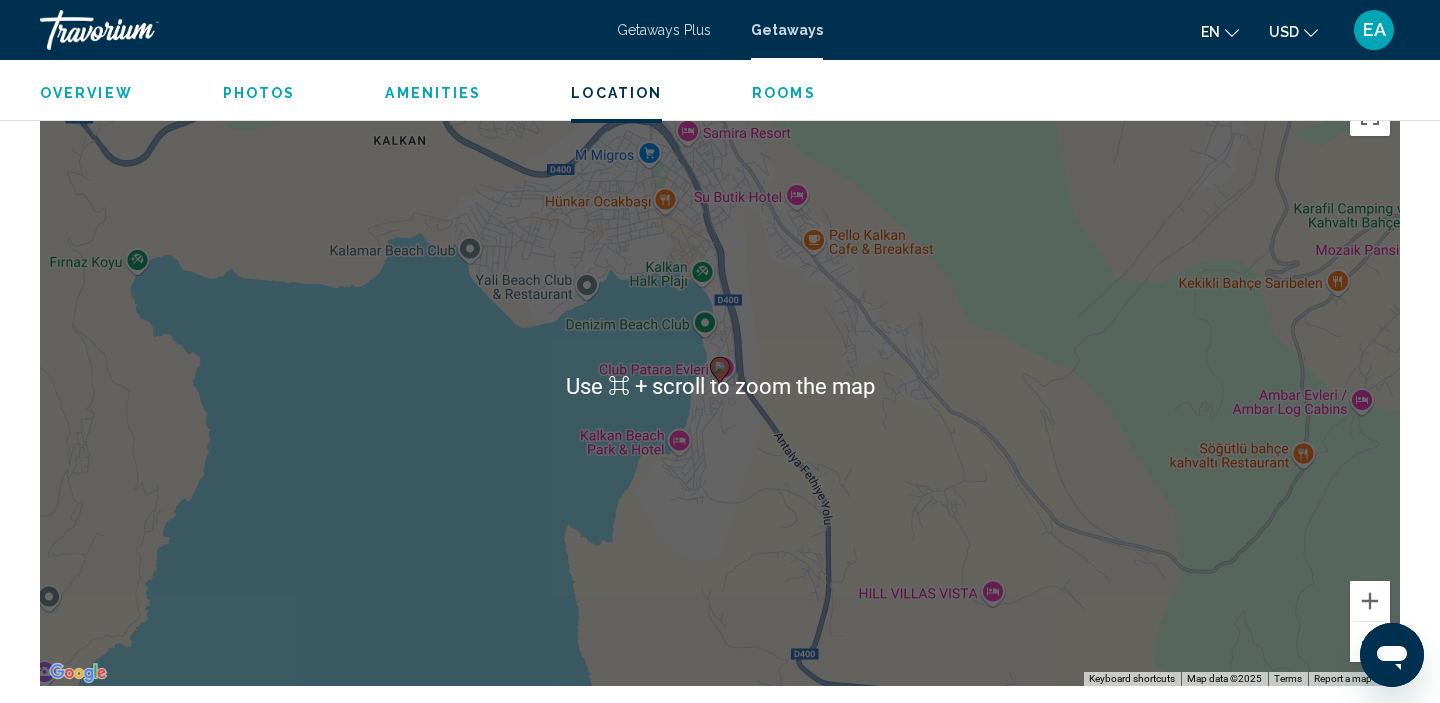 scroll, scrollTop: 2062, scrollLeft: 0, axis: vertical 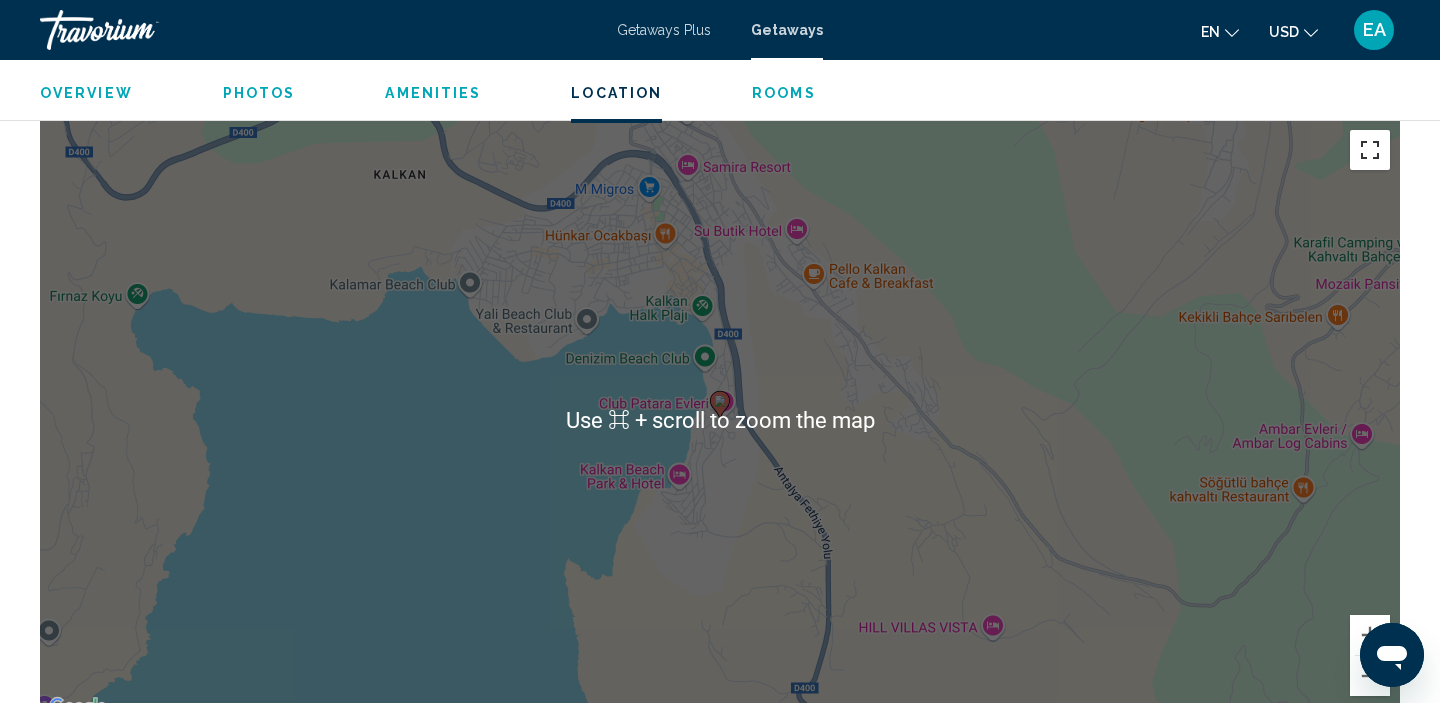 click at bounding box center (1370, 150) 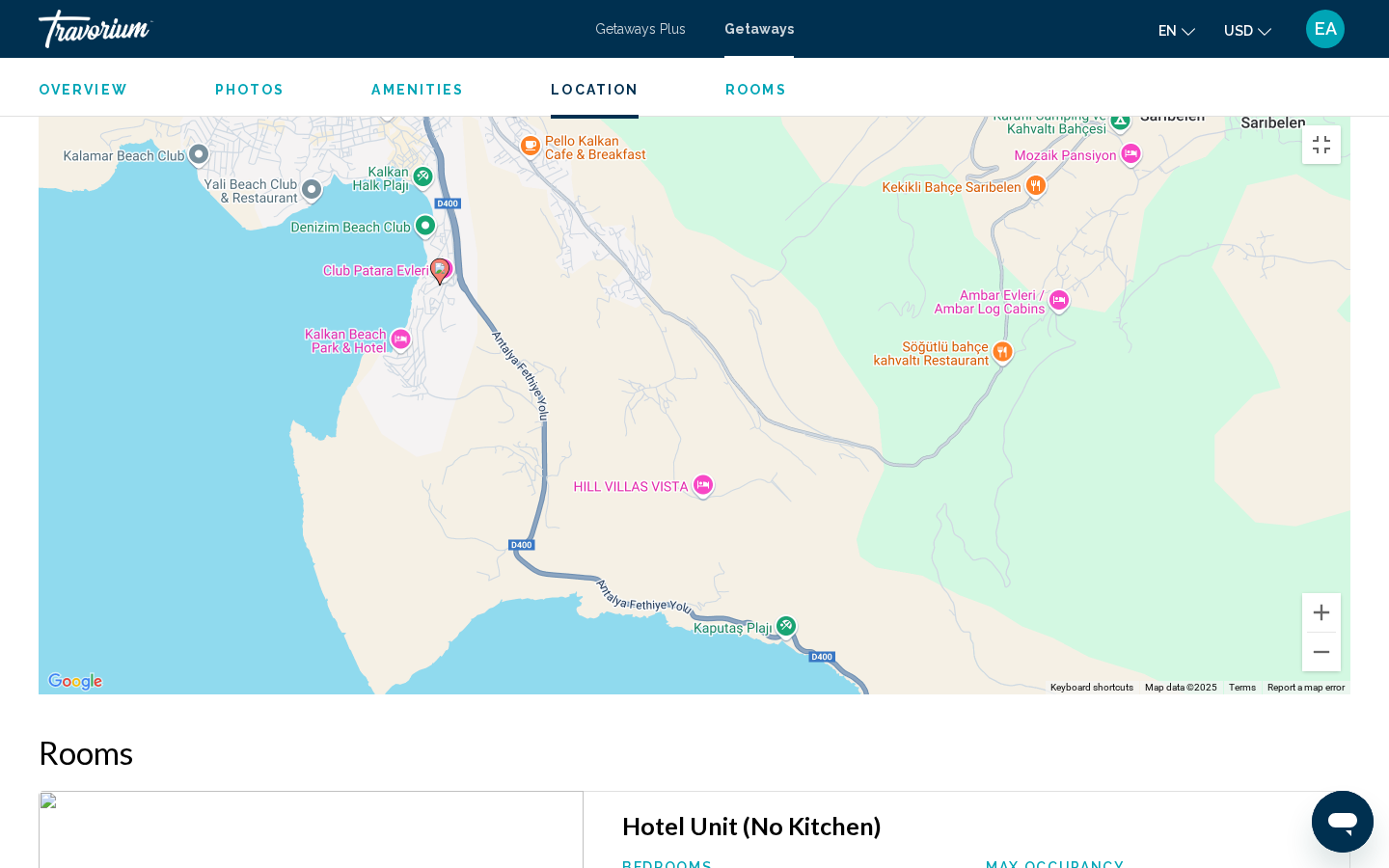 drag, startPoint x: 444, startPoint y: 338, endPoint x: 194, endPoint y: 210, distance: 280.86296 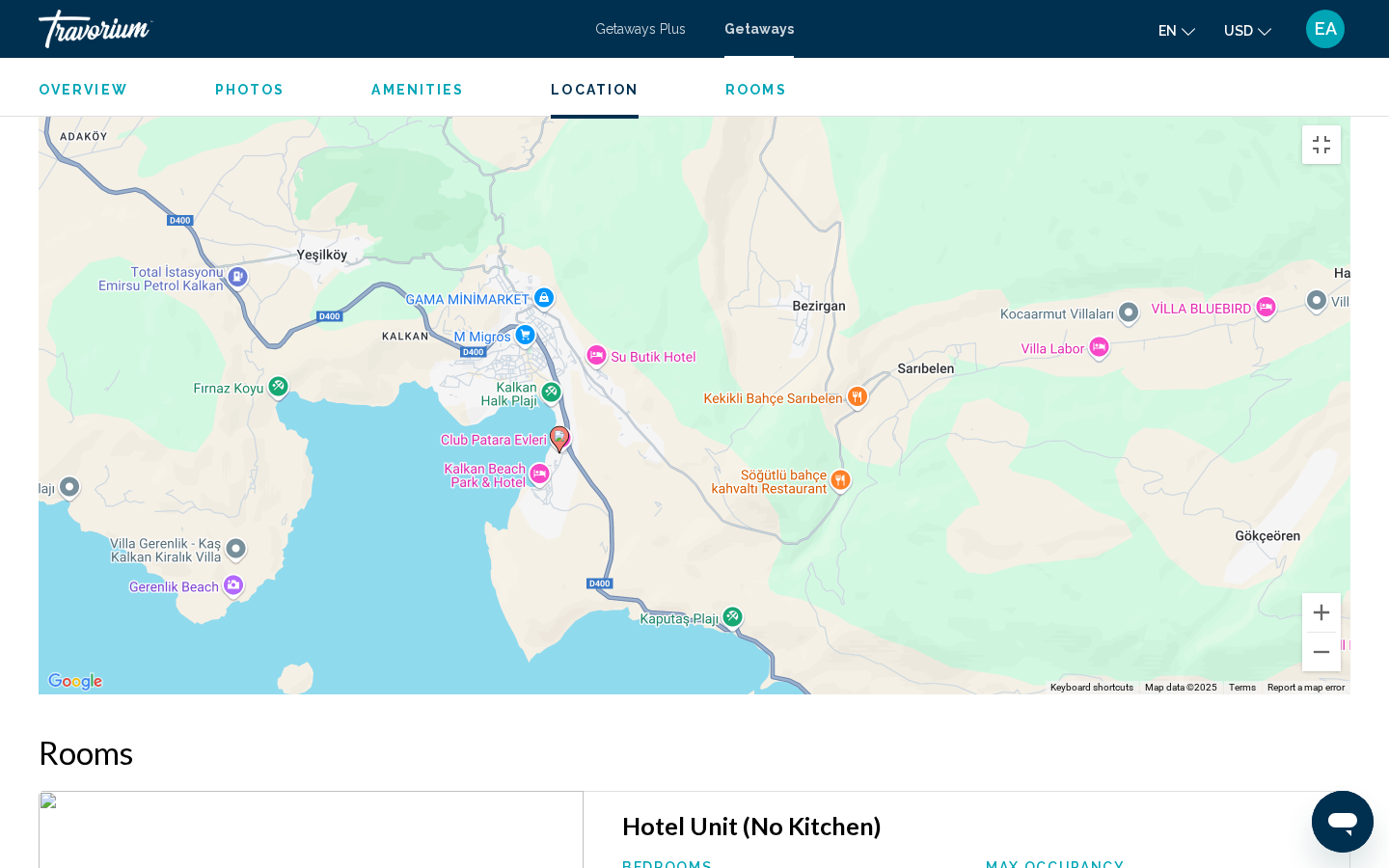 drag, startPoint x: 217, startPoint y: 377, endPoint x: 335, endPoint y: 541, distance: 202.0396 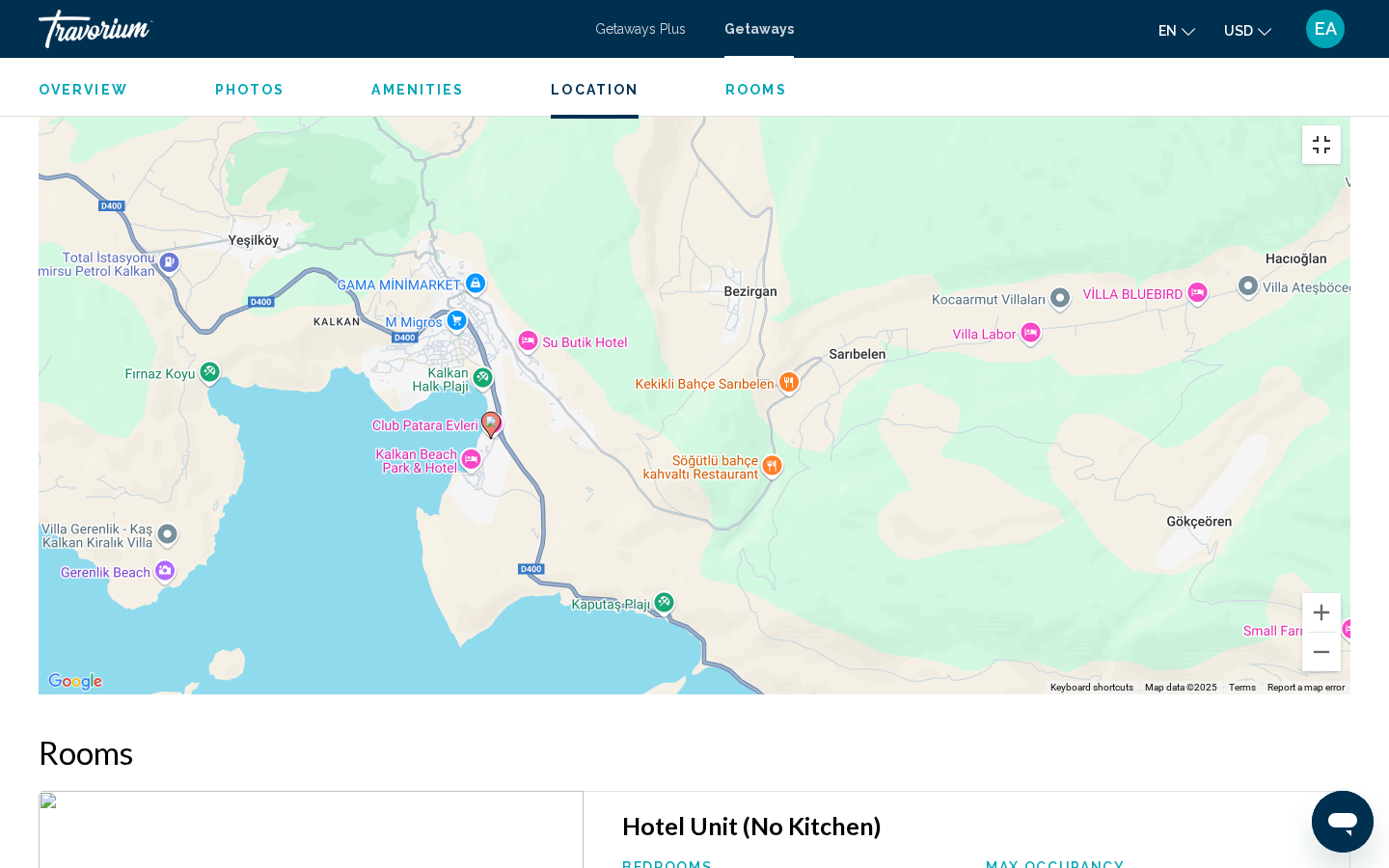 click at bounding box center [1321, 145] 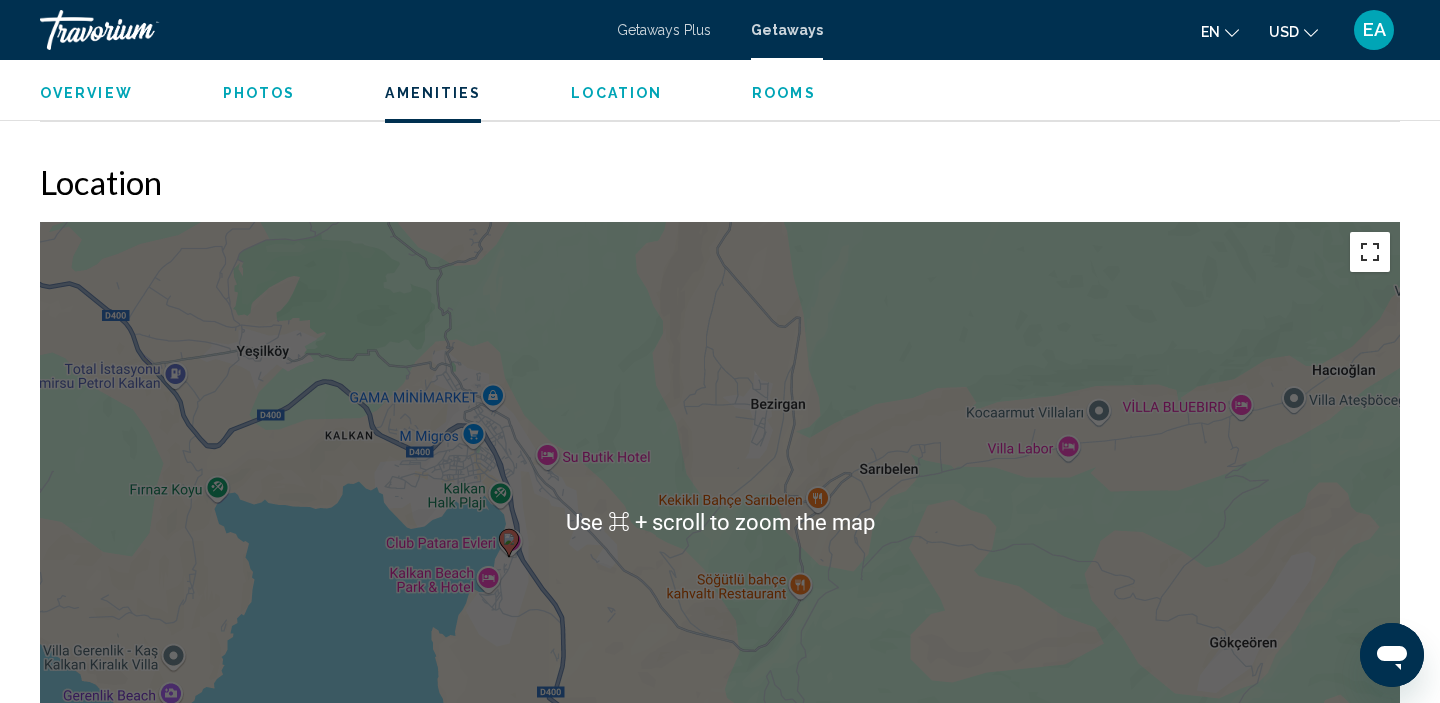 scroll, scrollTop: 1946, scrollLeft: 0, axis: vertical 